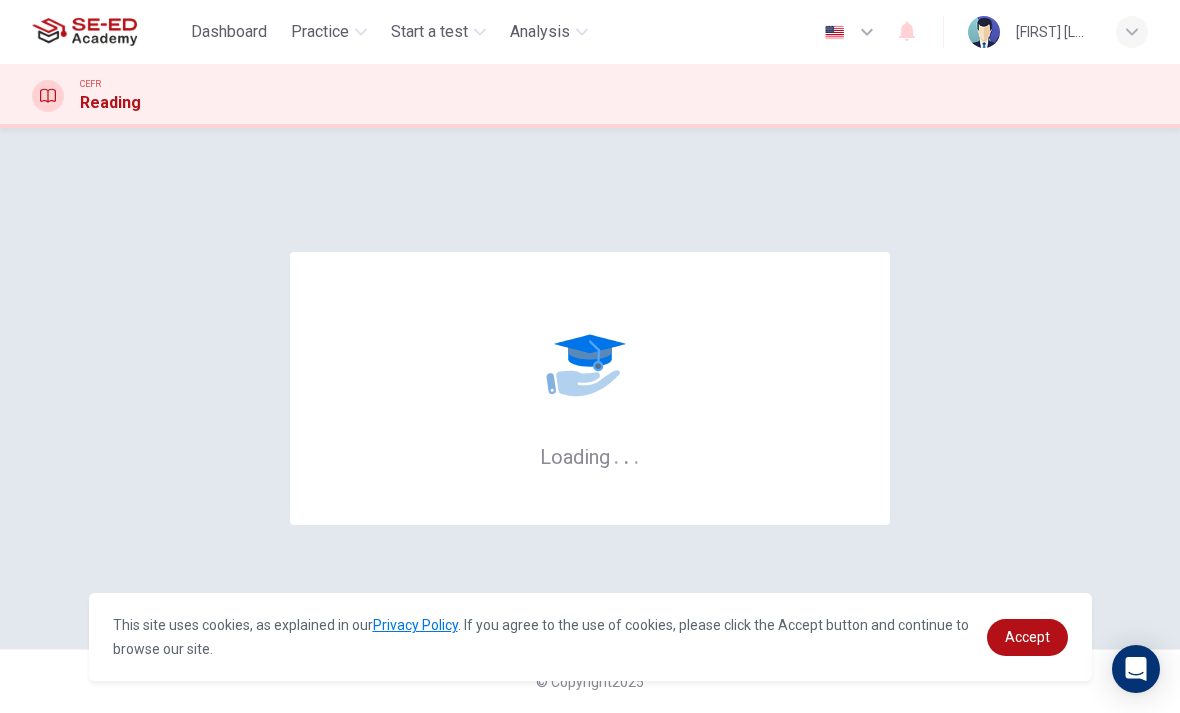 scroll, scrollTop: 0, scrollLeft: 0, axis: both 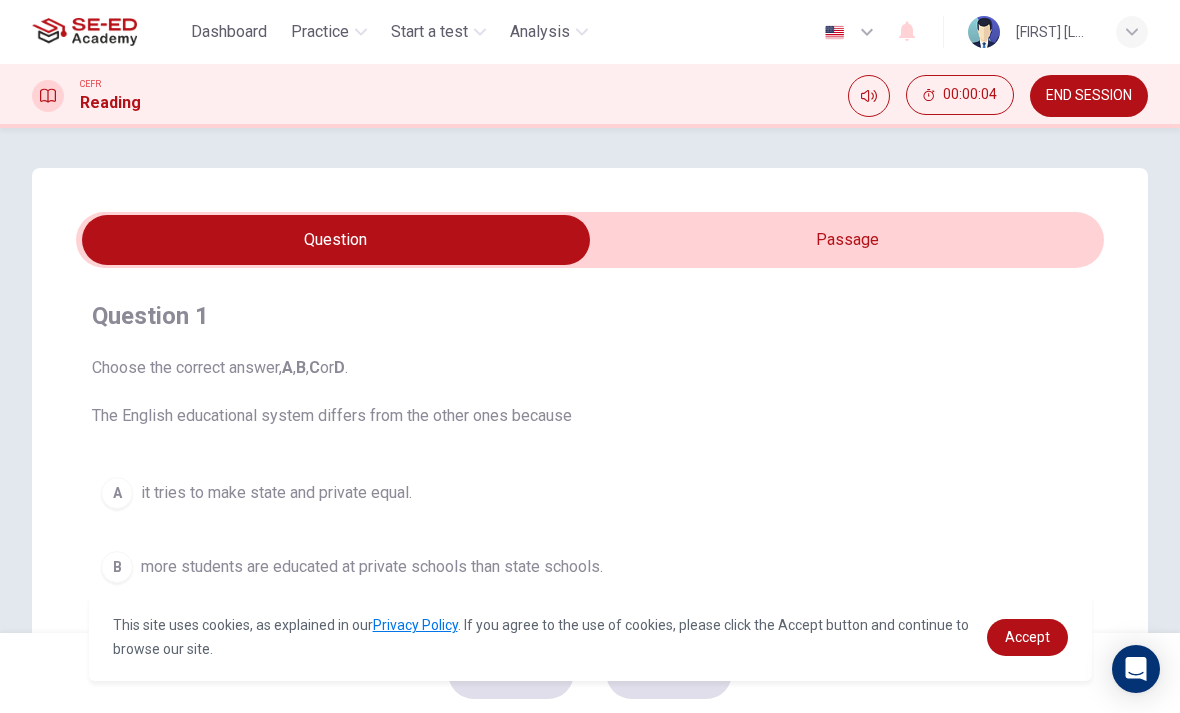 click on "Question 1 Choose the correct answer,  A ,  B ,  C  or  D .
The English educational system differs from the other ones because A it tries to make state and private equal. B more students are educated at private schools than state schools. C it contributes to creating a class system within society. D it is more expensive to run." at bounding box center [590, 520] 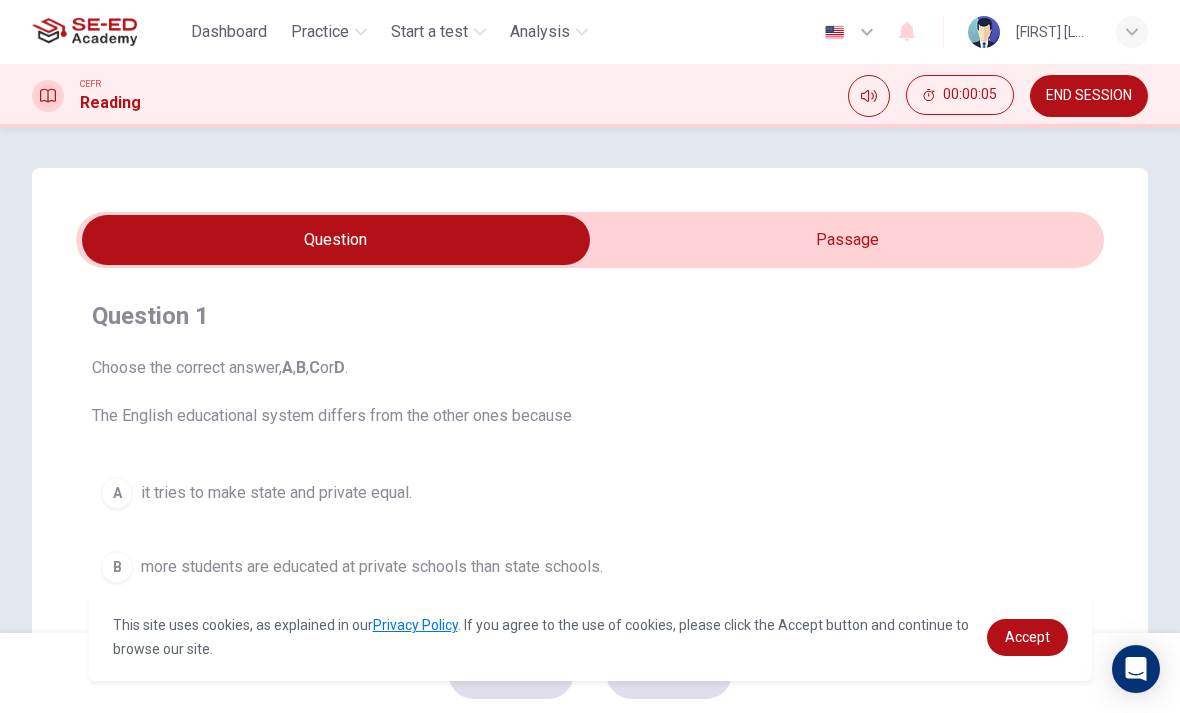 click at bounding box center (336, 240) 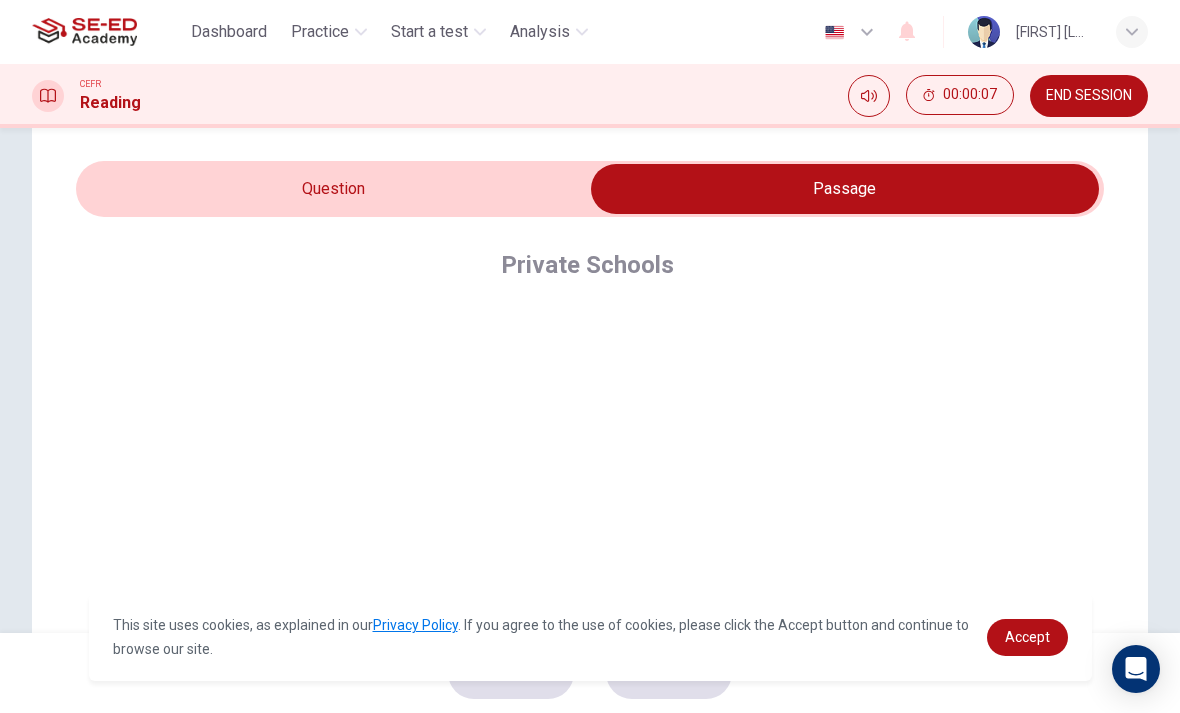 scroll, scrollTop: 57, scrollLeft: 0, axis: vertical 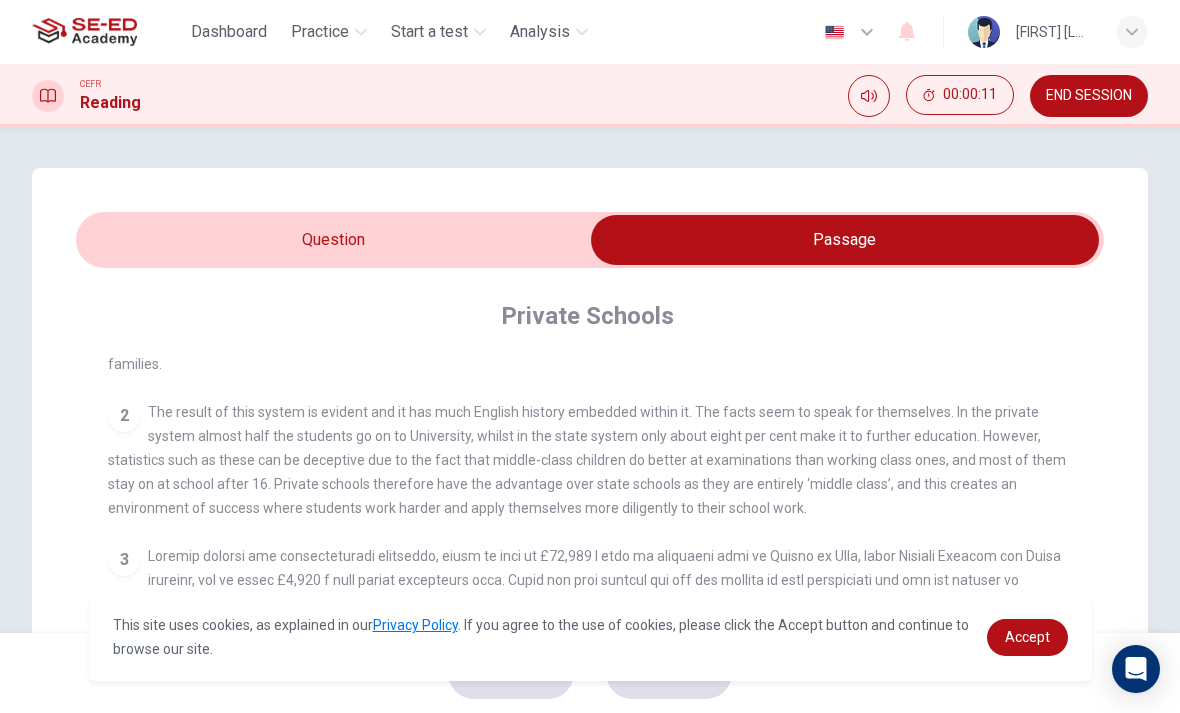 click on "Practice" at bounding box center (320, 32) 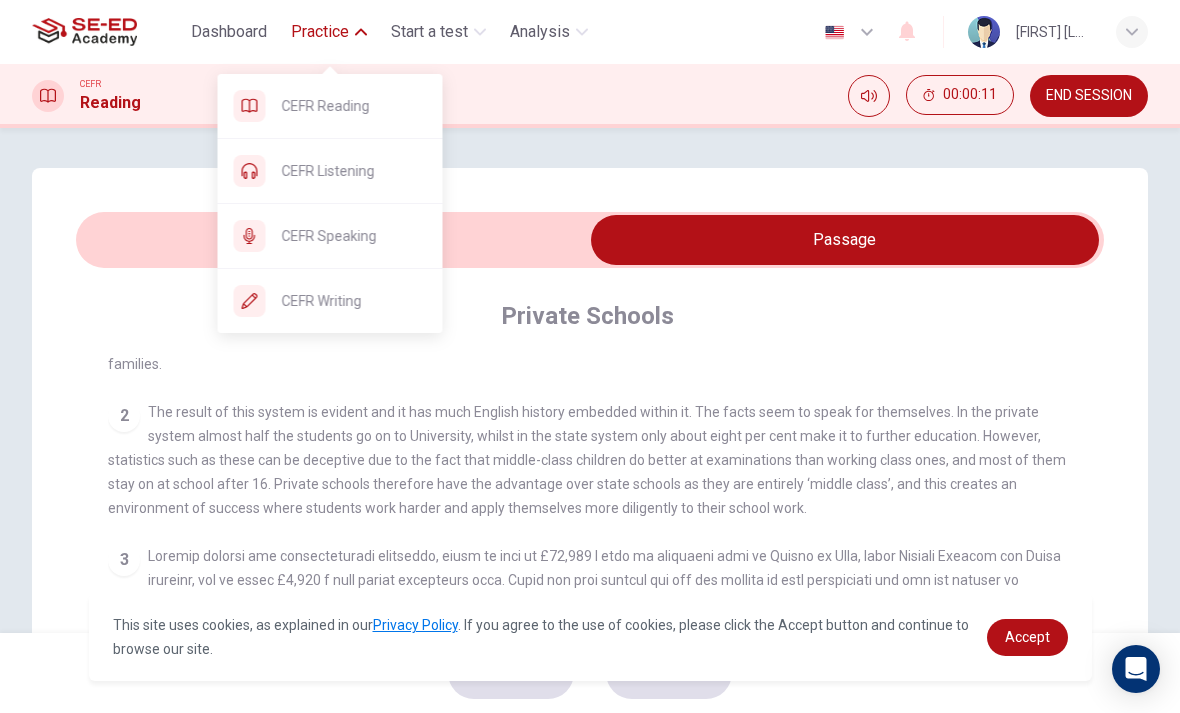 scroll, scrollTop: 0, scrollLeft: 0, axis: both 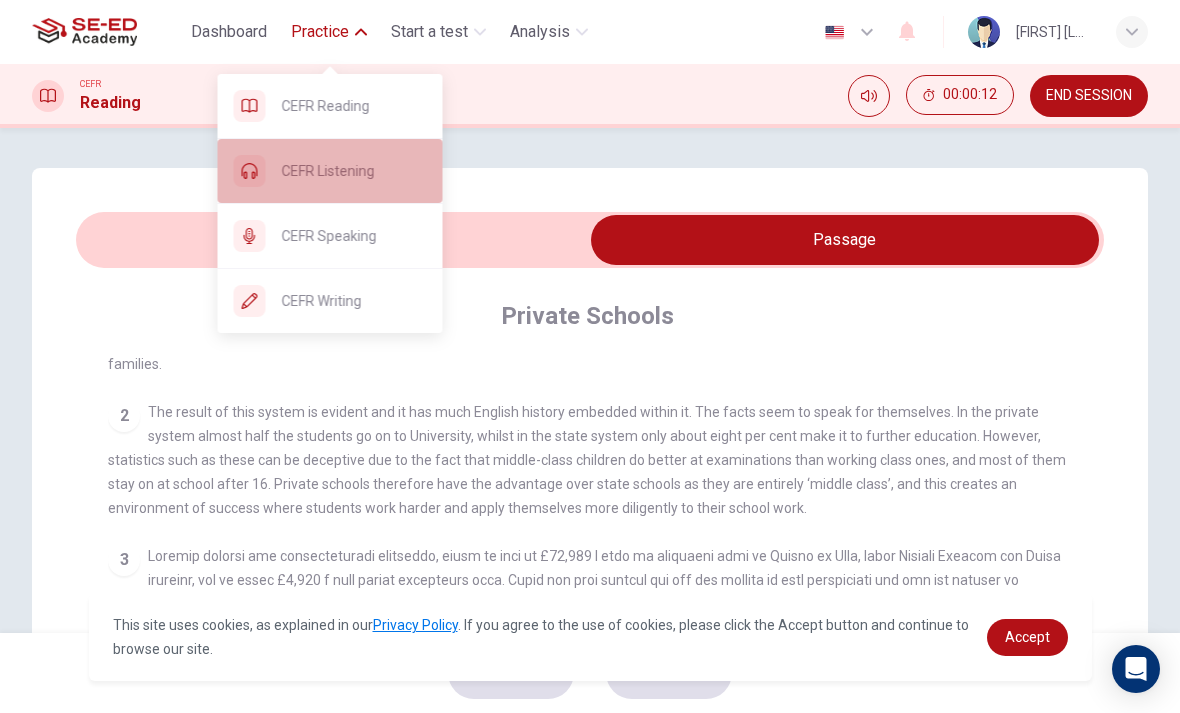 click on "CEFR Listening" at bounding box center [346, 106] 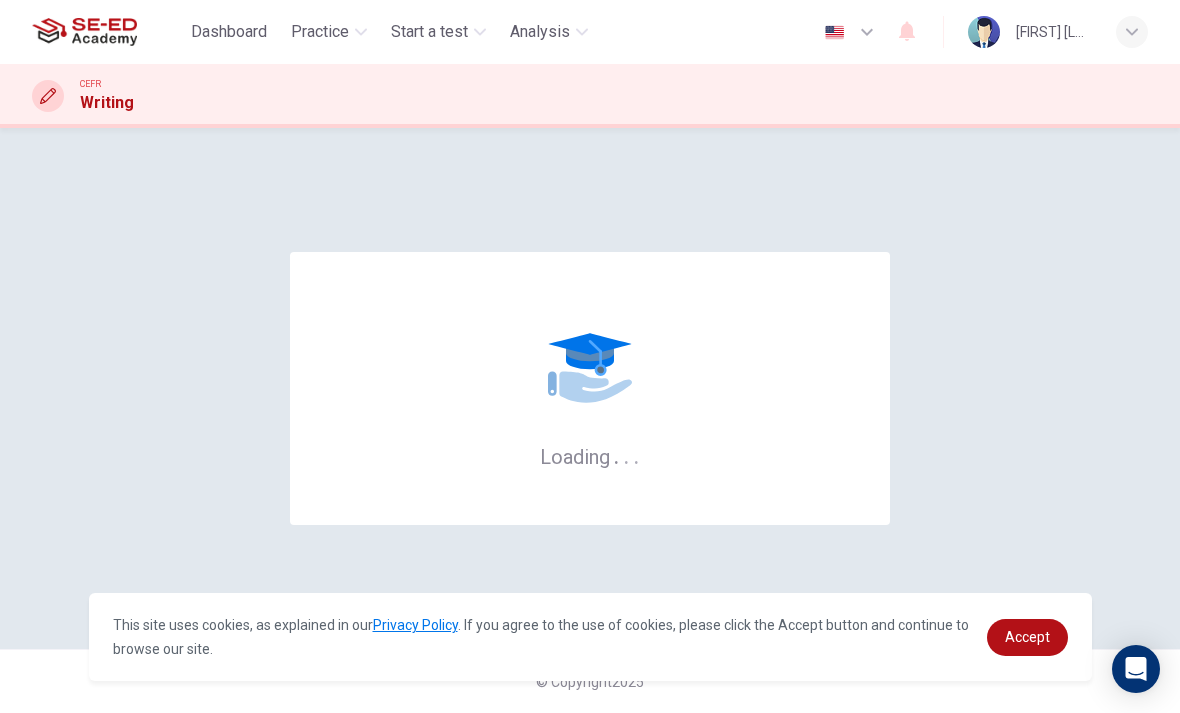 scroll, scrollTop: 0, scrollLeft: 0, axis: both 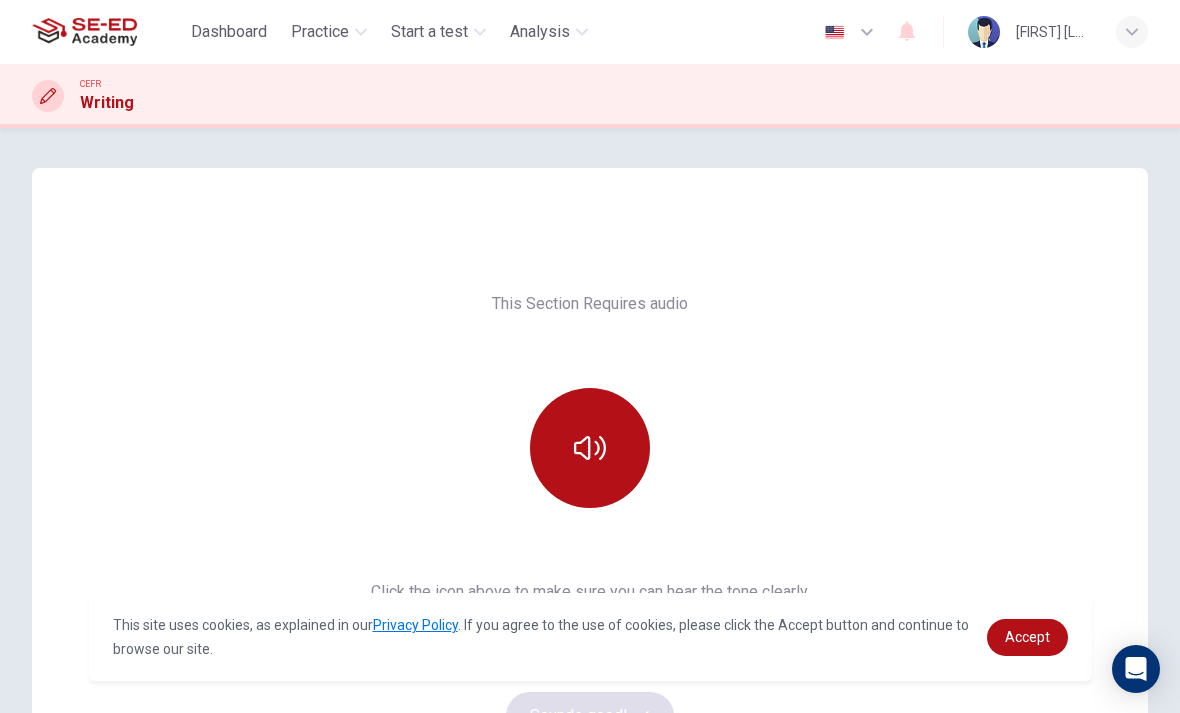 click on "Practice" at bounding box center [320, 32] 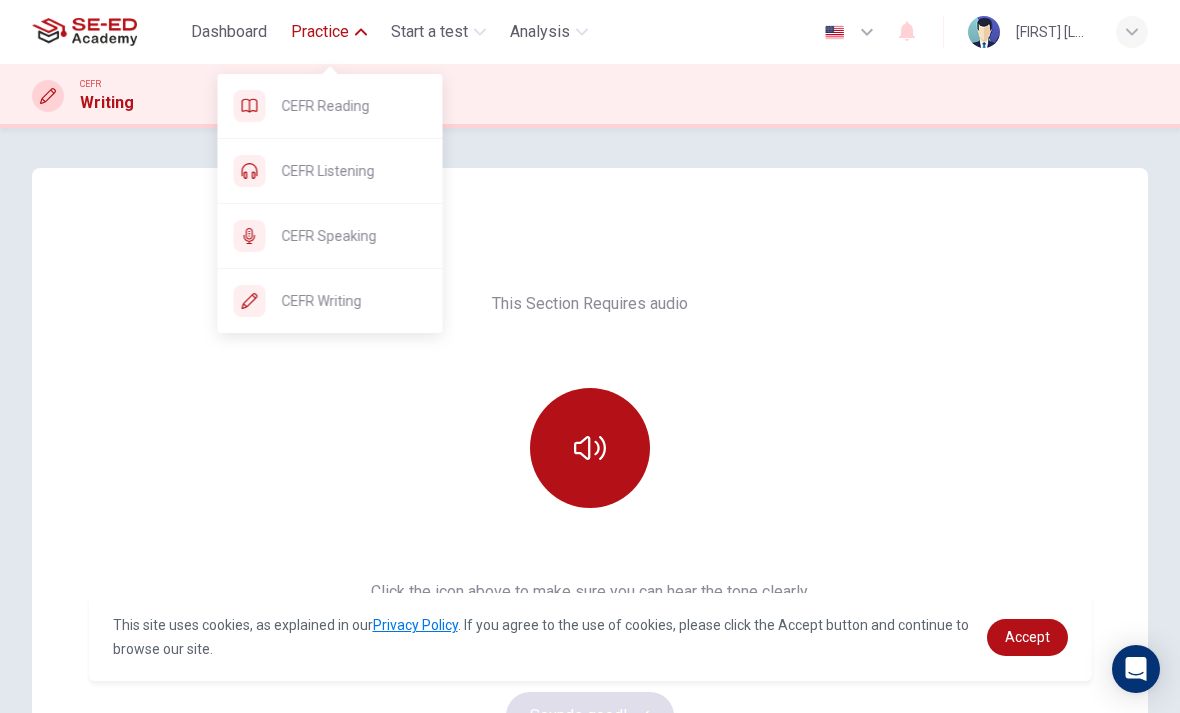 click on "Dashboard" at bounding box center (229, 32) 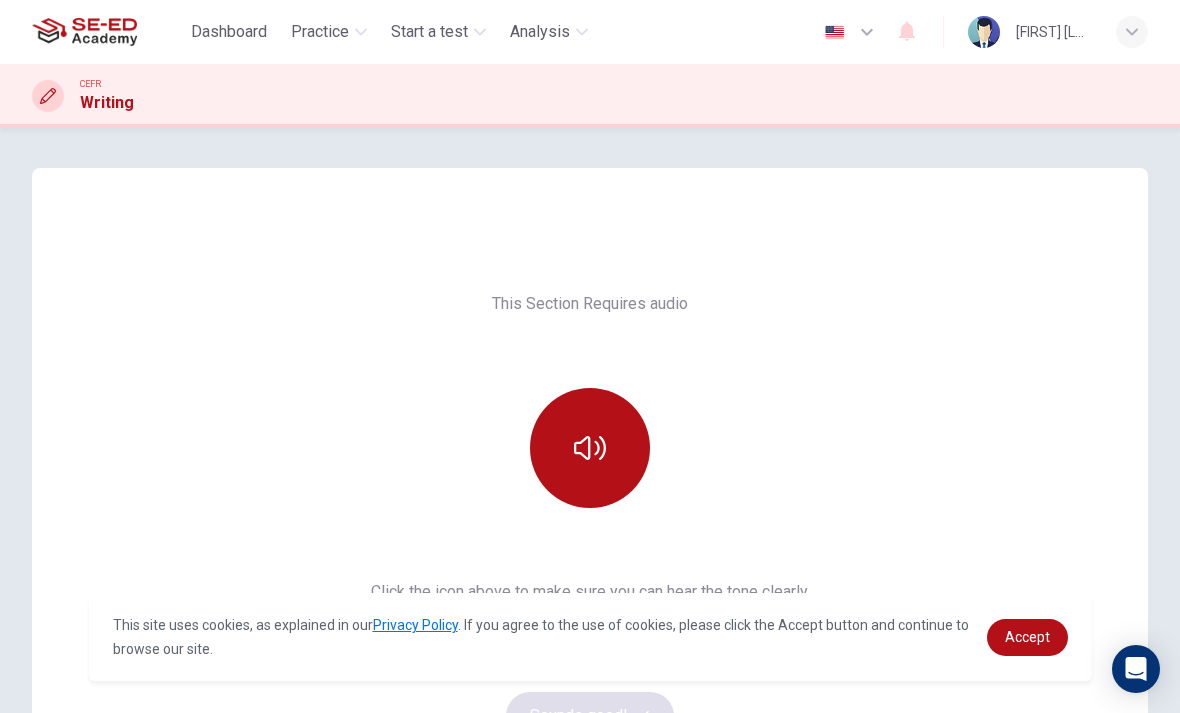 click on "Practice" at bounding box center [320, 32] 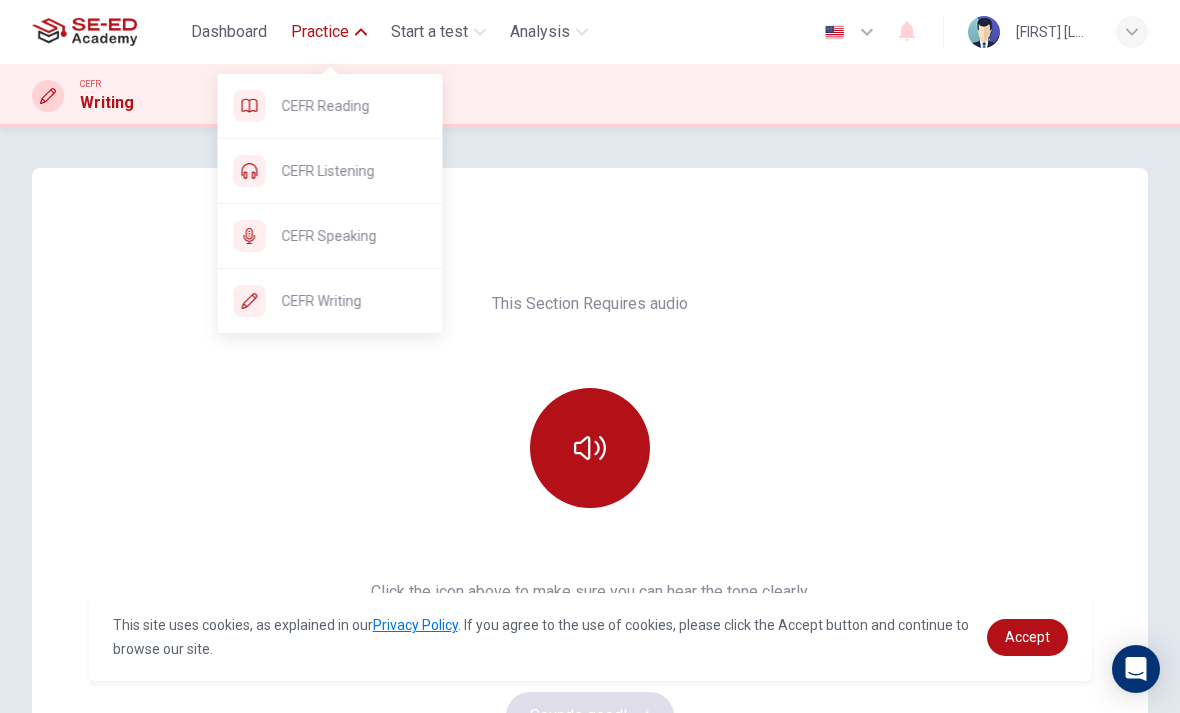 click on "CEFR Reading" at bounding box center [354, 106] 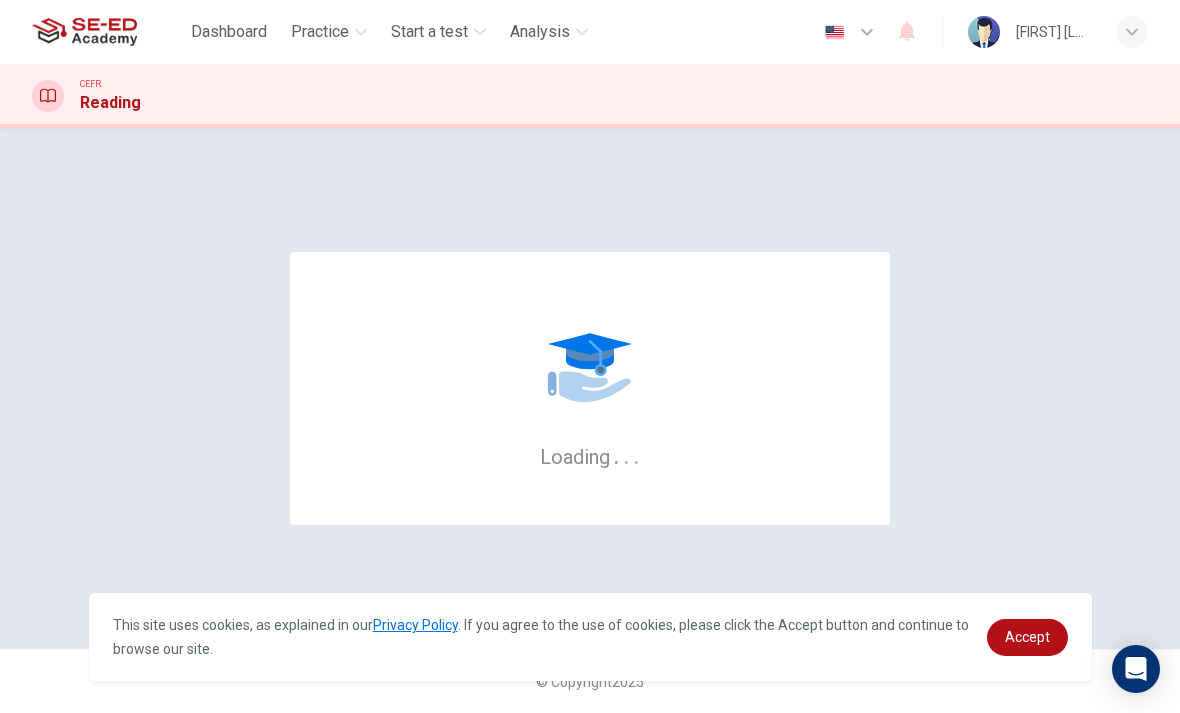 scroll, scrollTop: 0, scrollLeft: 0, axis: both 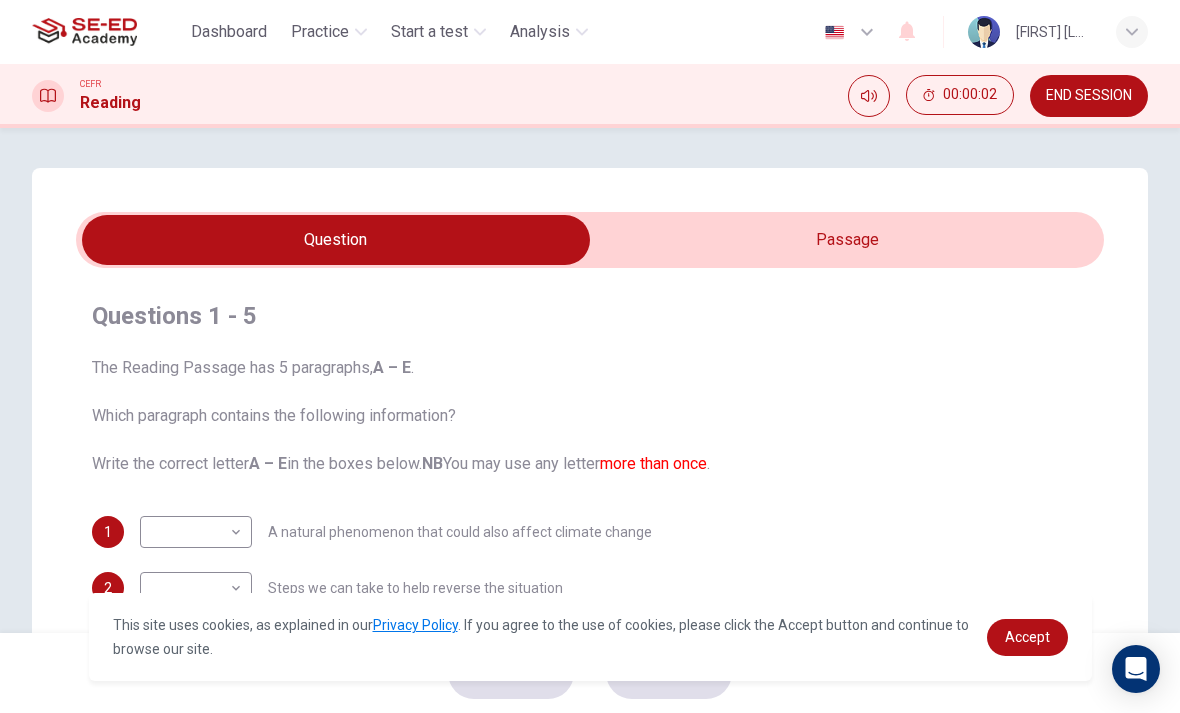 click at bounding box center (336, 240) 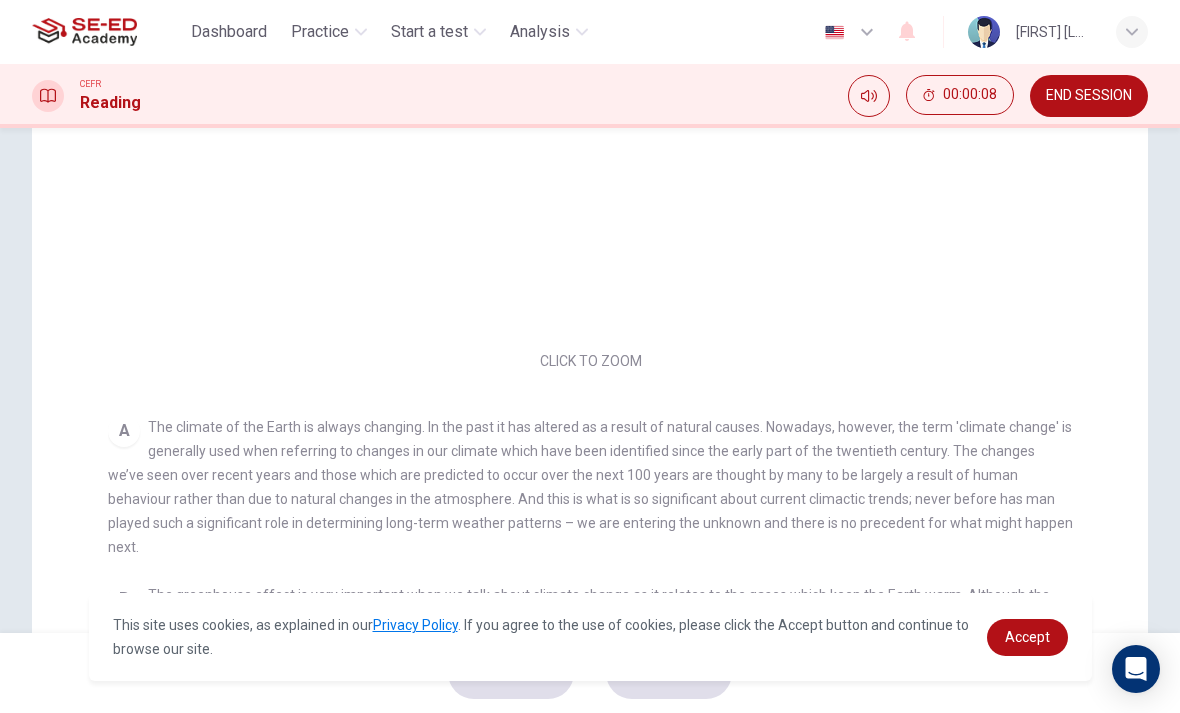 scroll, scrollTop: 330, scrollLeft: 0, axis: vertical 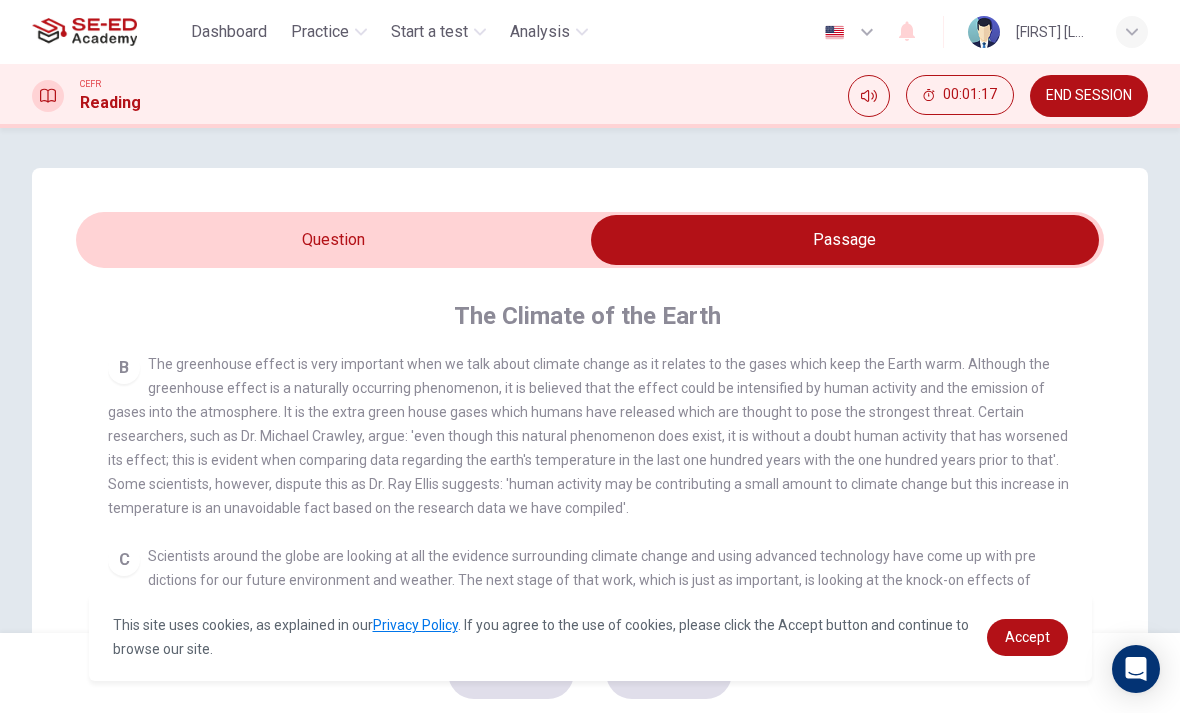 click at bounding box center (845, 240) 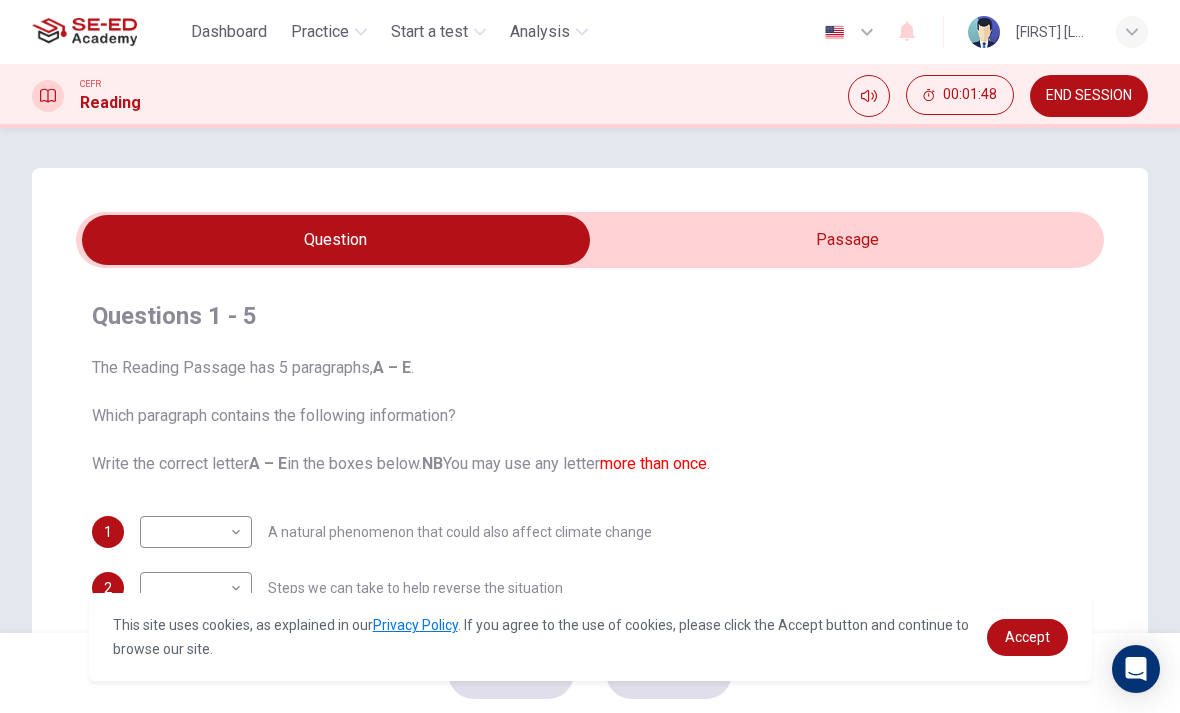 scroll, scrollTop: 0, scrollLeft: 0, axis: both 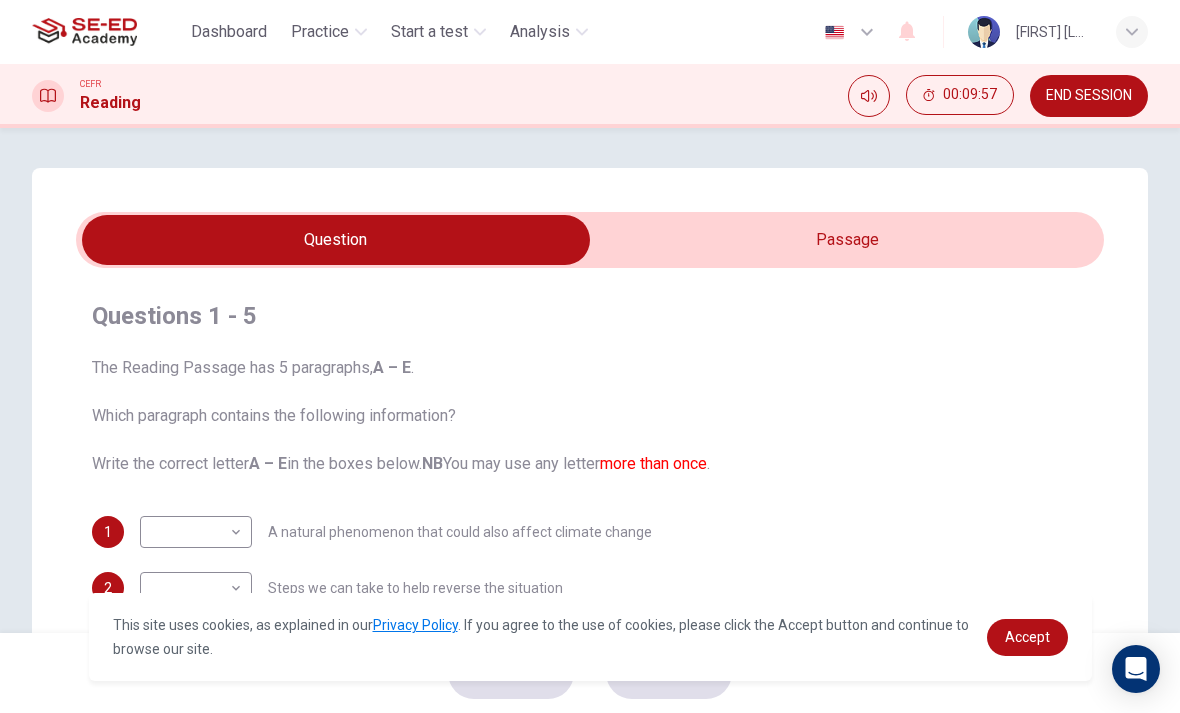 click on "Practice" at bounding box center [320, 32] 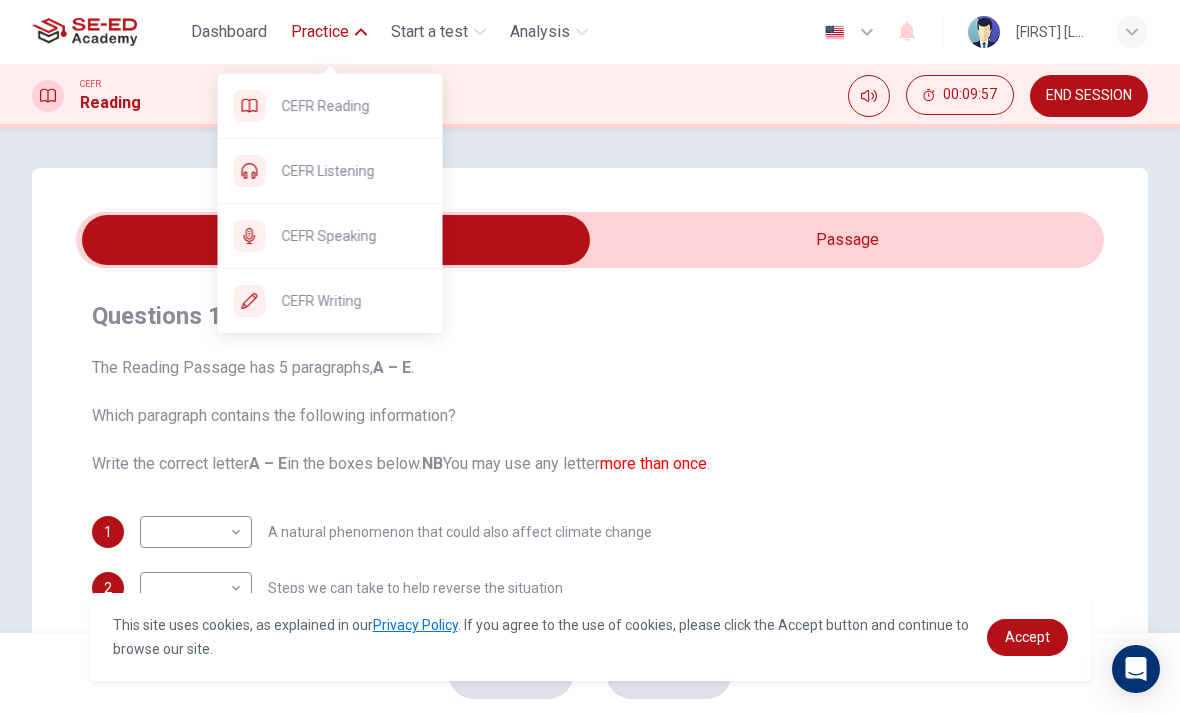 click on "CEFR Listening" at bounding box center (354, 106) 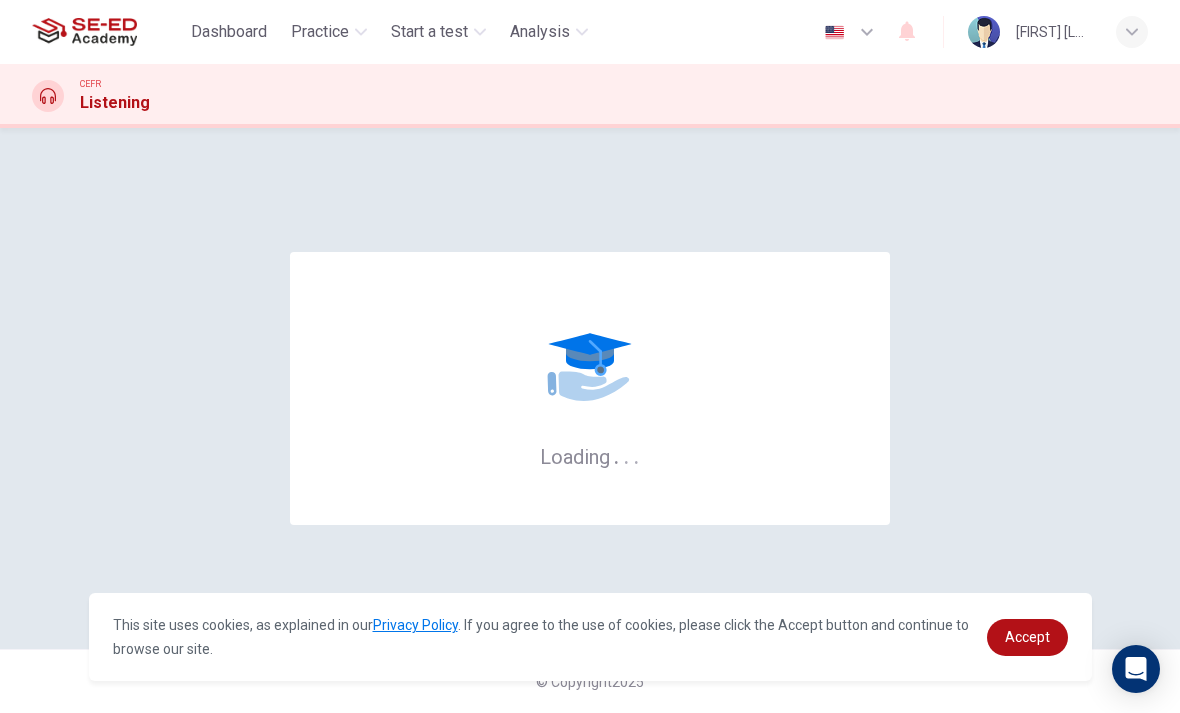 scroll, scrollTop: 0, scrollLeft: 0, axis: both 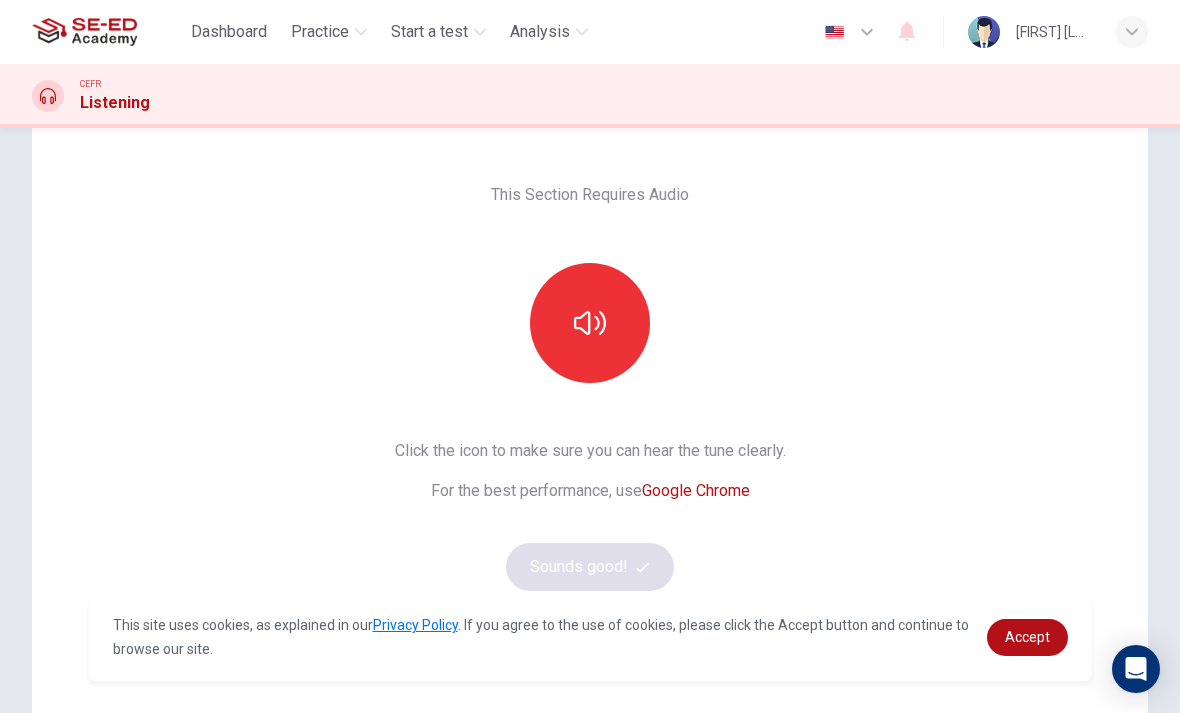 click at bounding box center [590, 323] 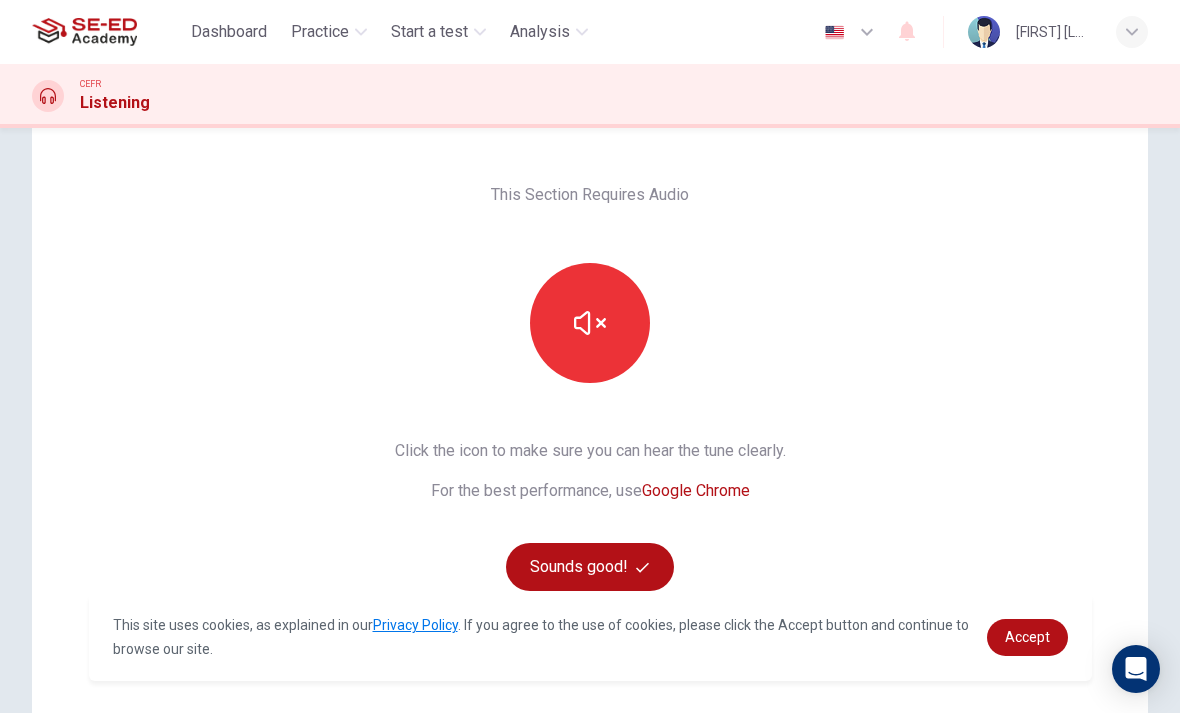 click at bounding box center (590, 323) 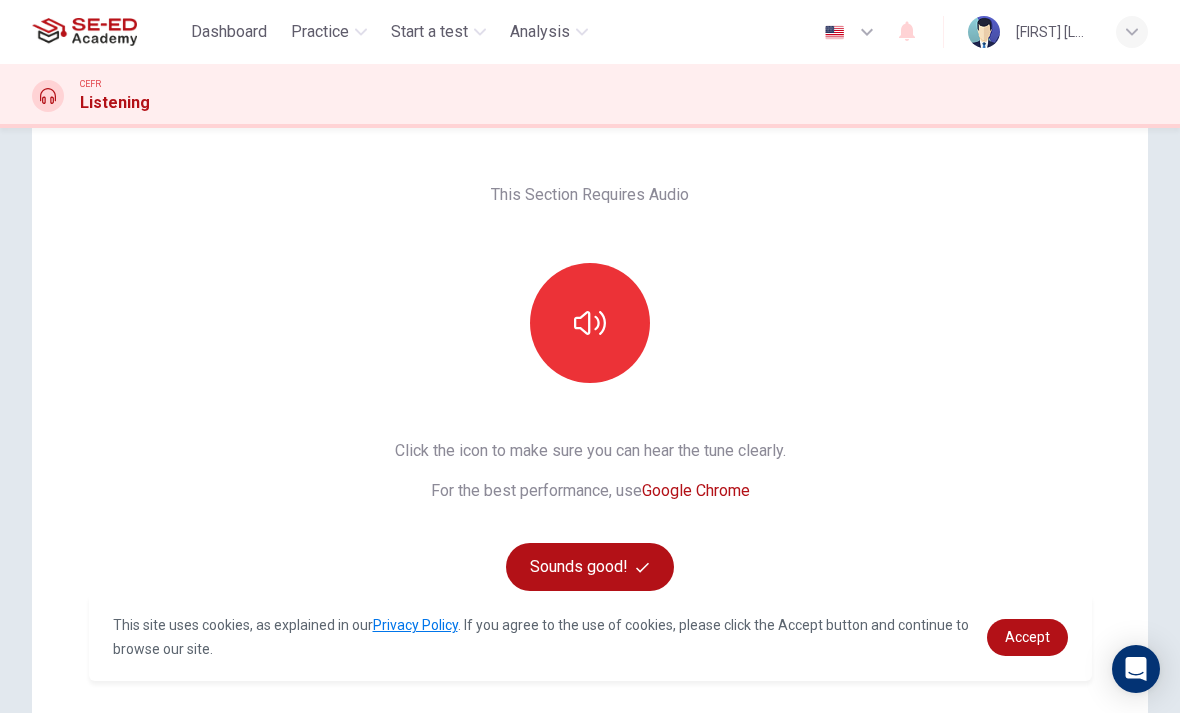 click on "Sounds good!" at bounding box center (590, 567) 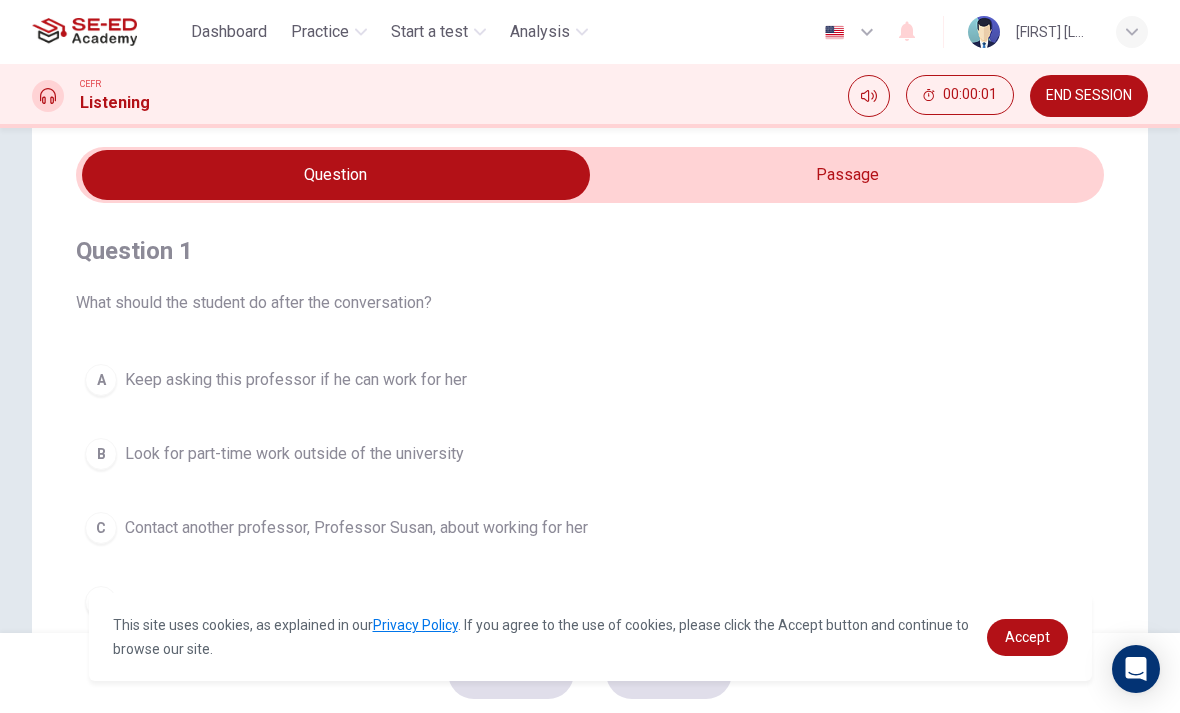 click at bounding box center (336, 175) 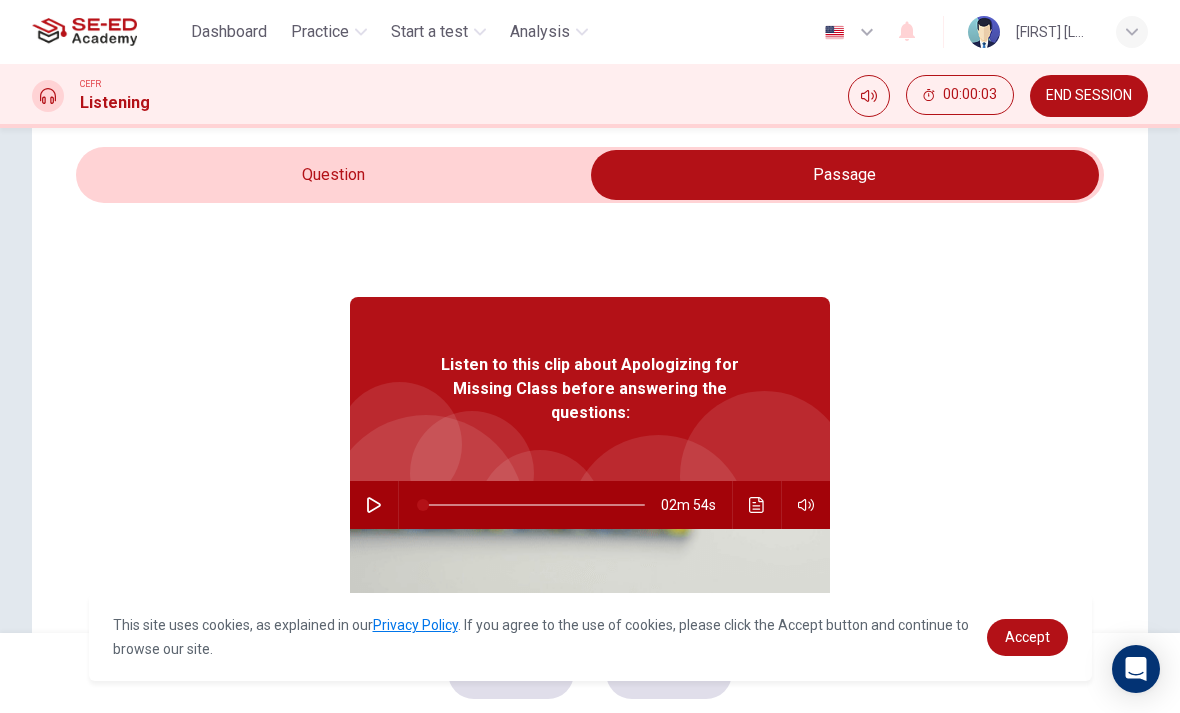 click at bounding box center [374, 505] 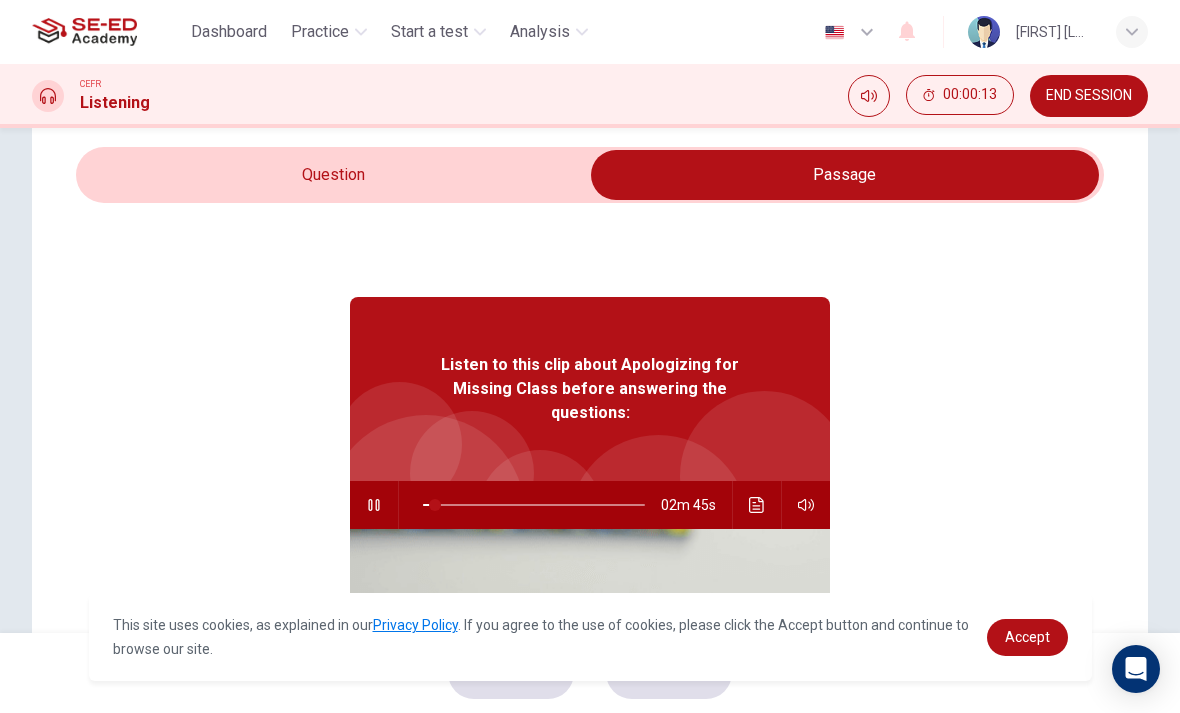 click at bounding box center [374, 505] 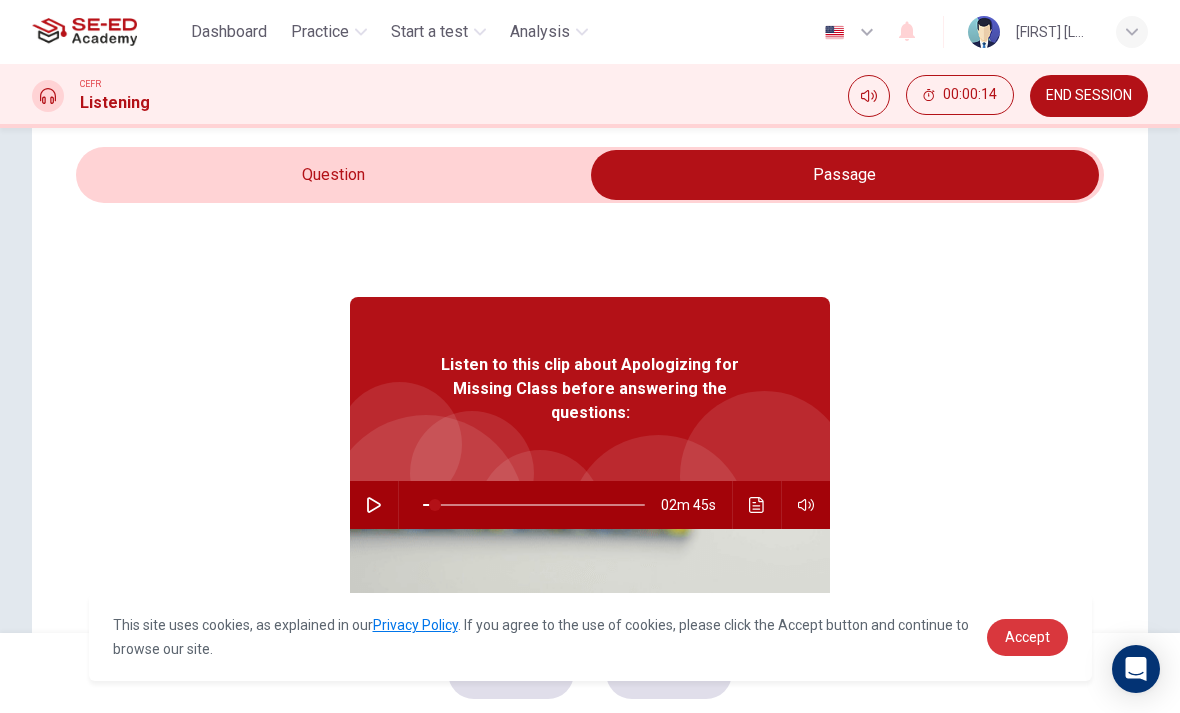 click on "Accept" at bounding box center [1027, 637] 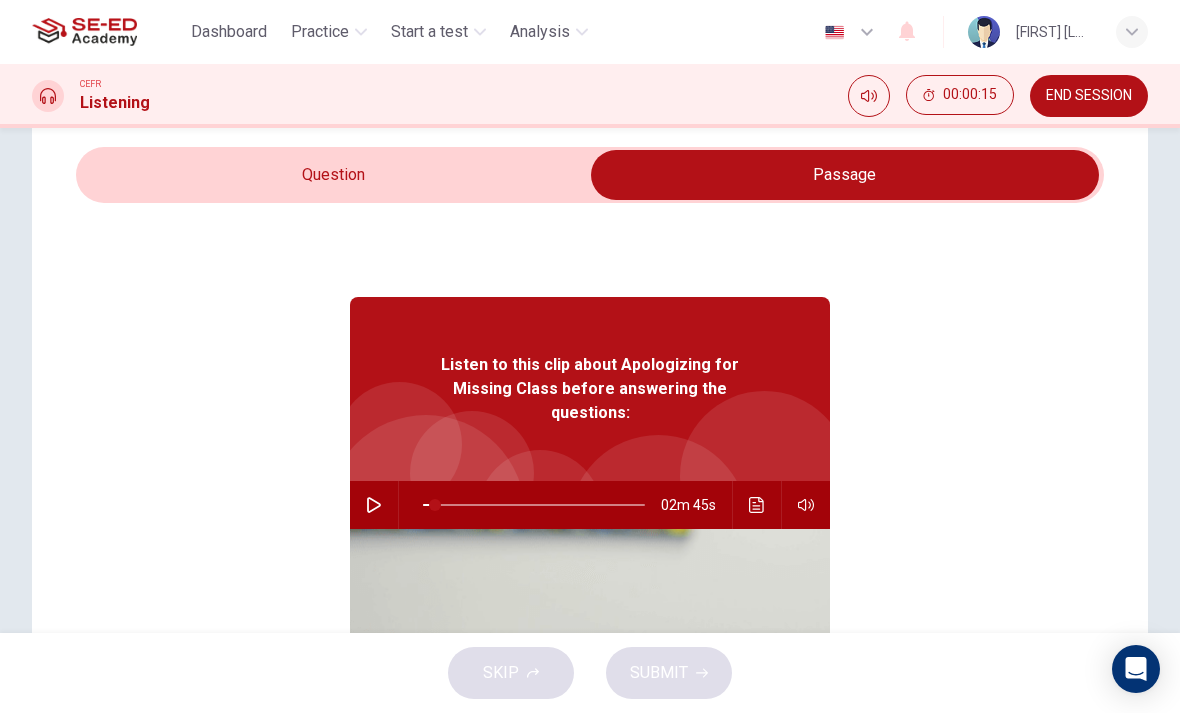 click on "Practice" at bounding box center (320, 32) 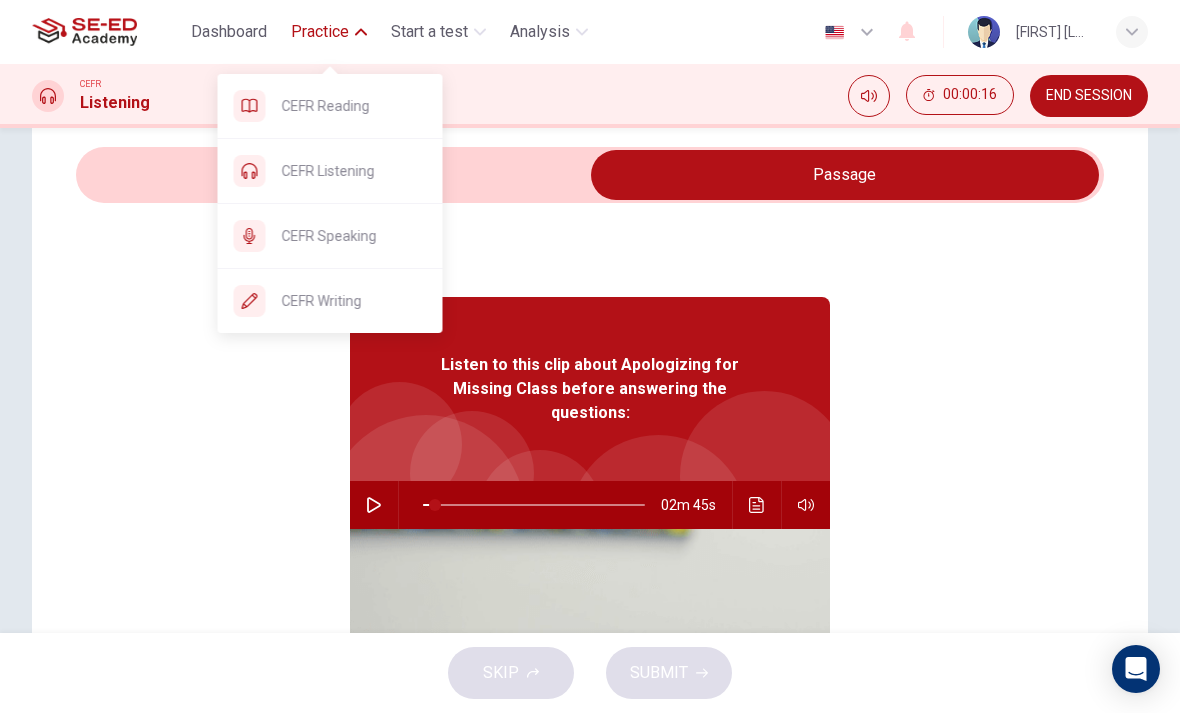 click on "CEFR Reading" at bounding box center [346, 106] 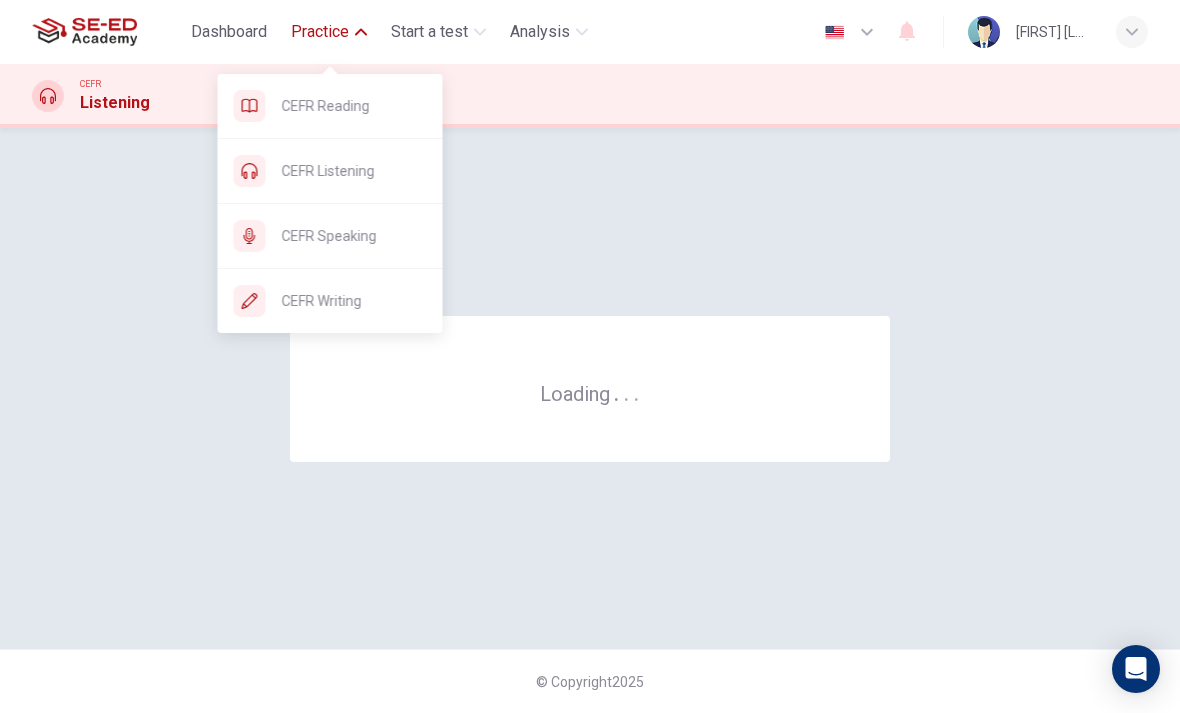 scroll, scrollTop: 0, scrollLeft: 0, axis: both 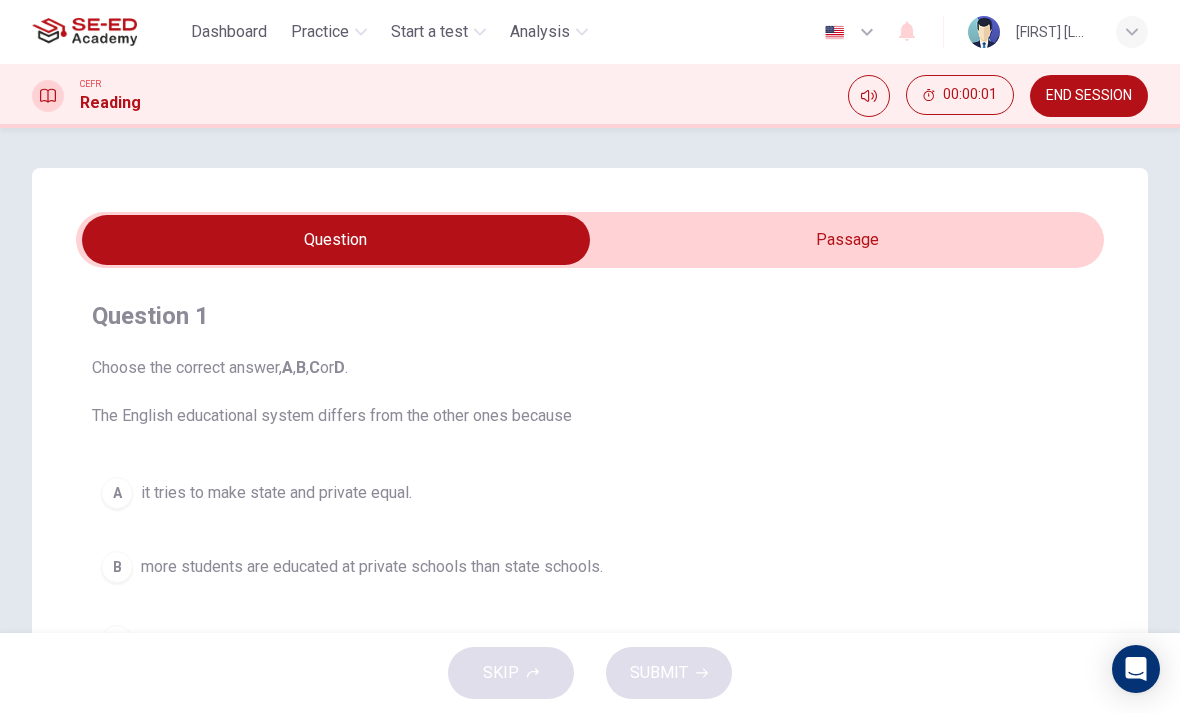 click at bounding box center (336, 240) 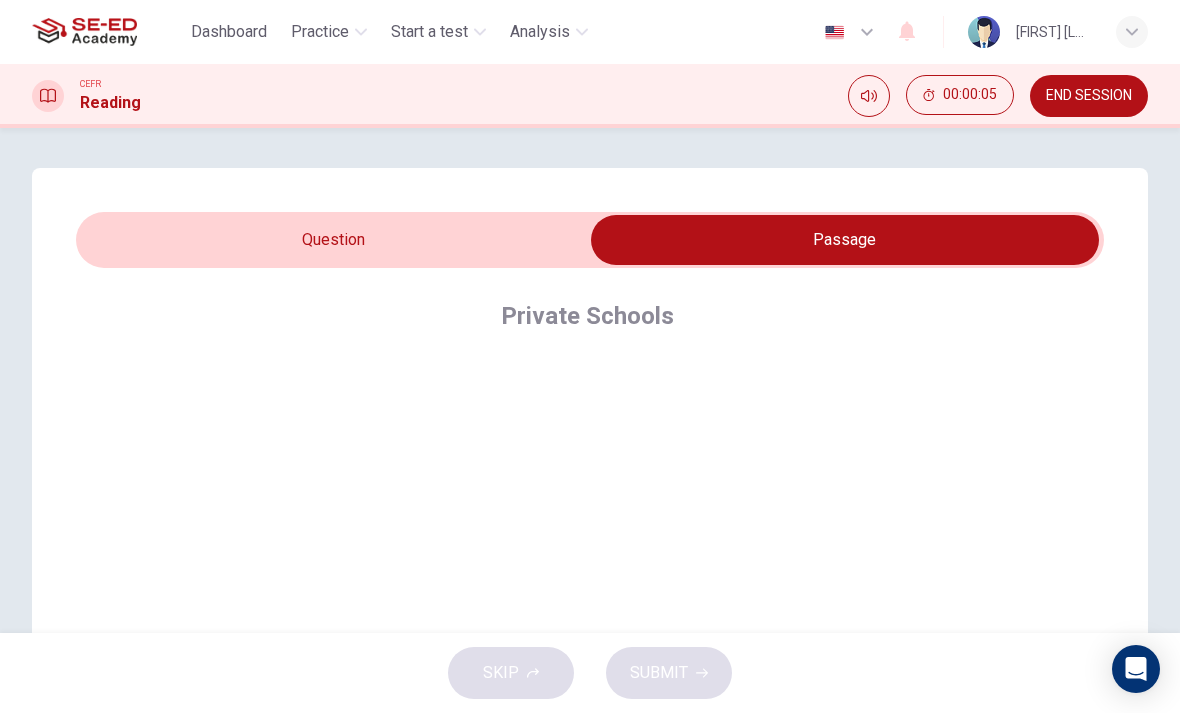 scroll, scrollTop: -1, scrollLeft: 0, axis: vertical 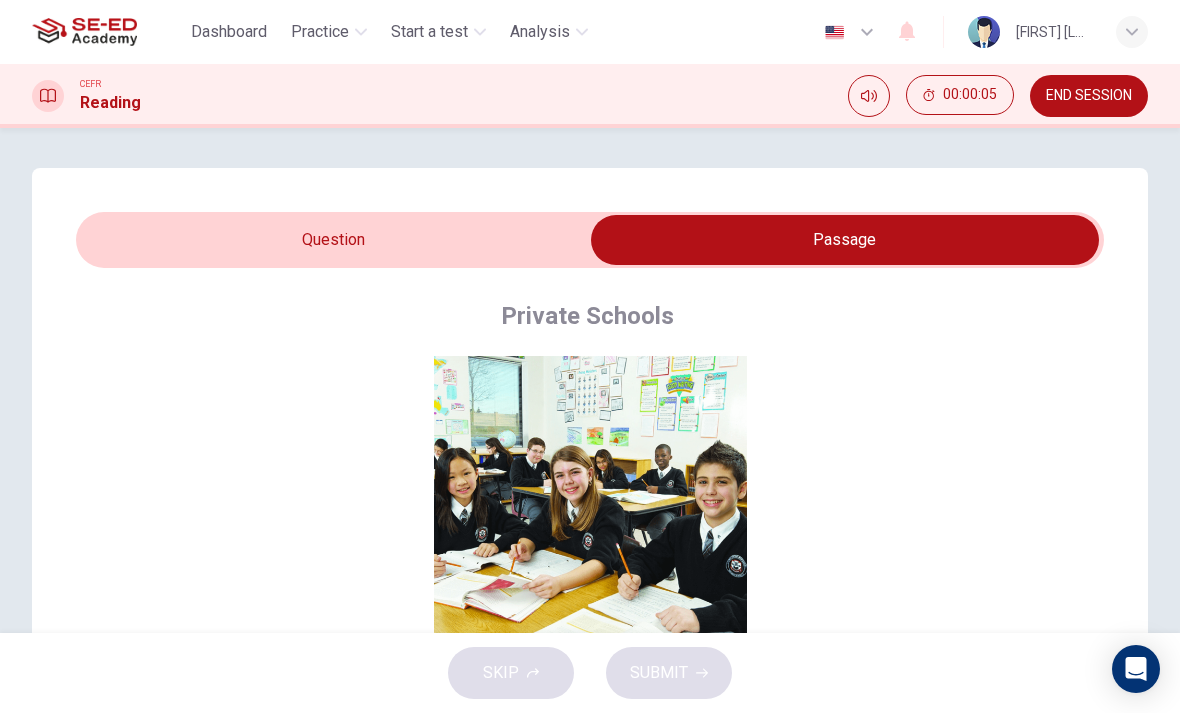 click on "Practice" at bounding box center [320, 32] 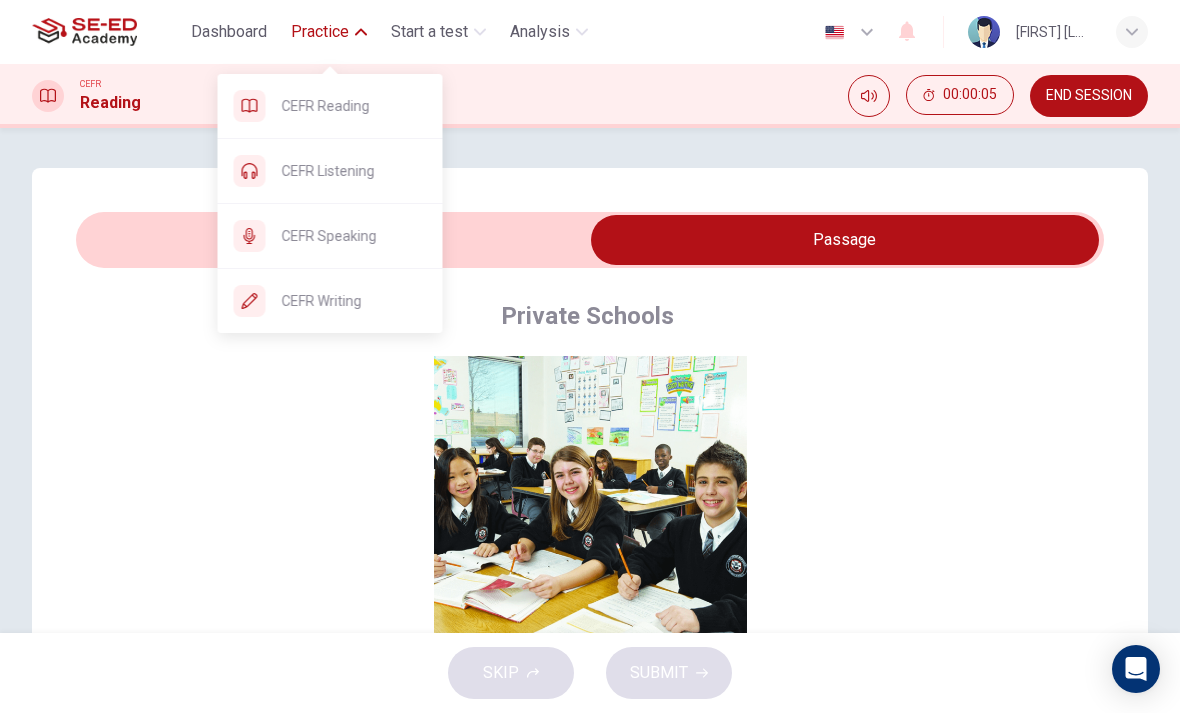 scroll, scrollTop: 0, scrollLeft: 0, axis: both 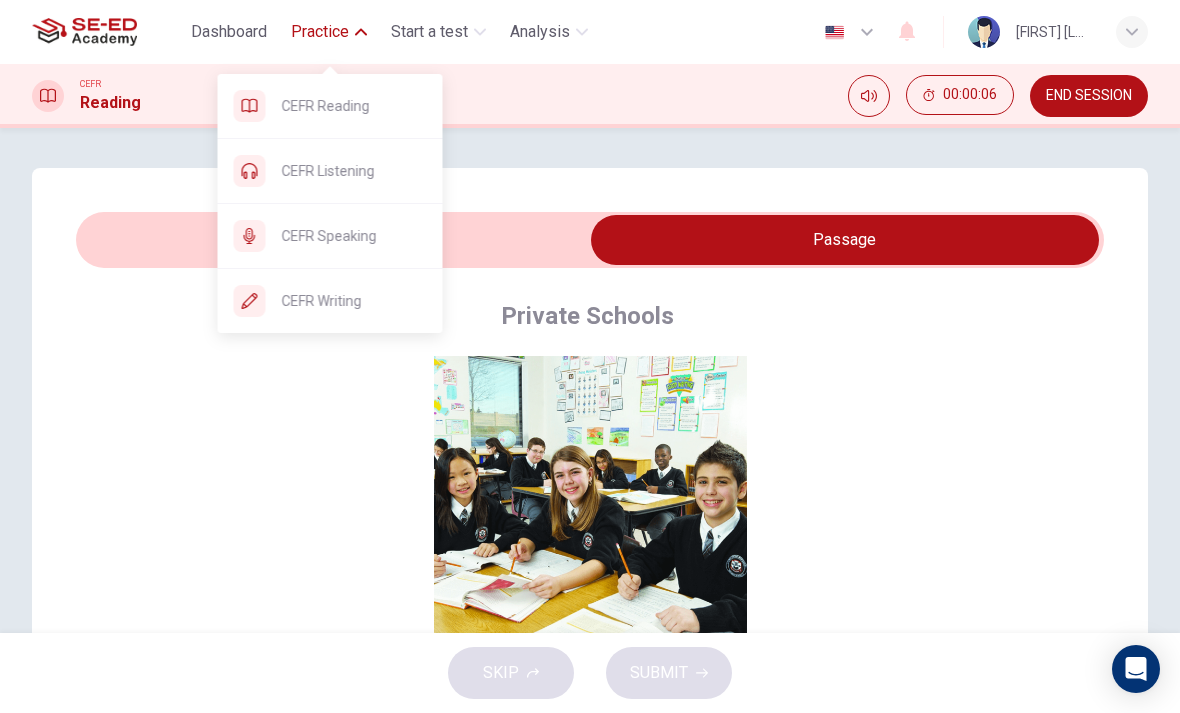 click on "CEFR Speaking" at bounding box center [354, 106] 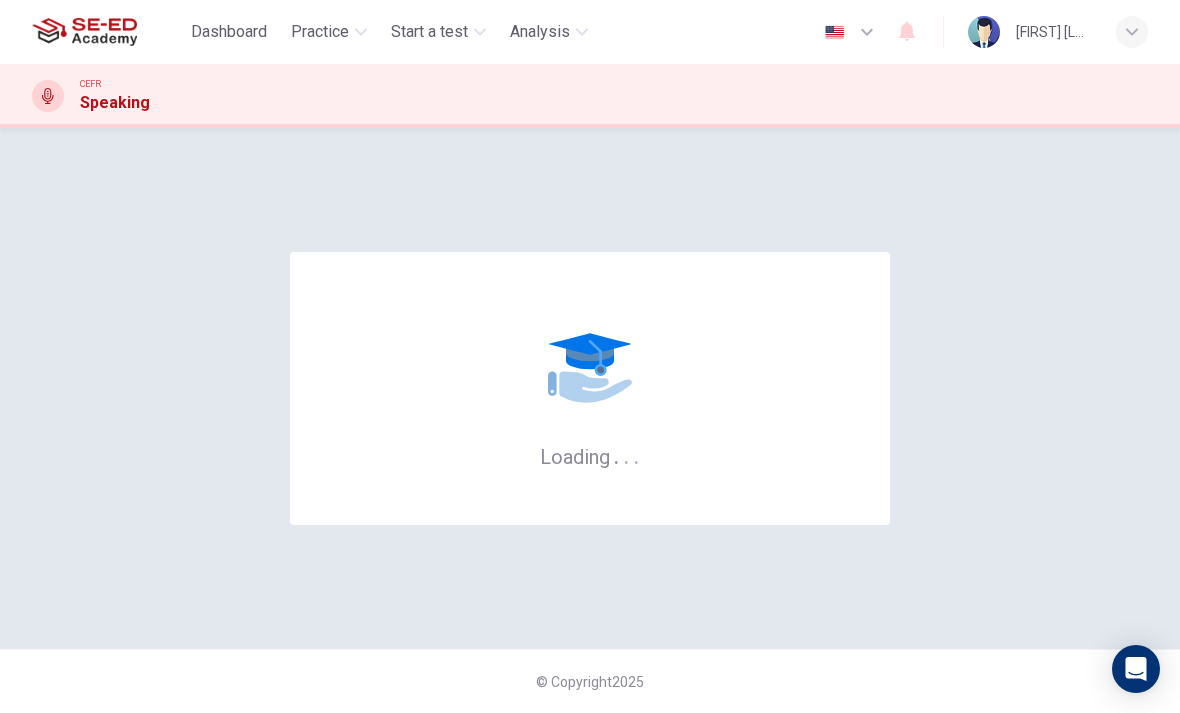 scroll, scrollTop: 0, scrollLeft: 0, axis: both 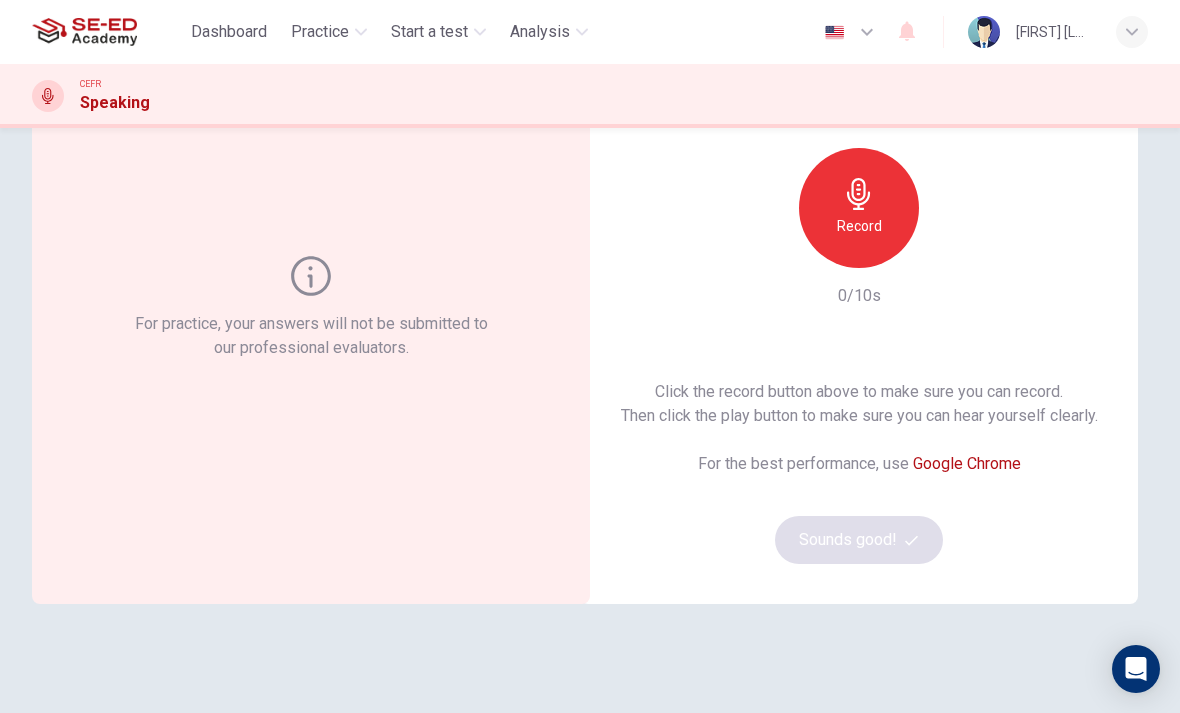 click on "Record" at bounding box center [859, 226] 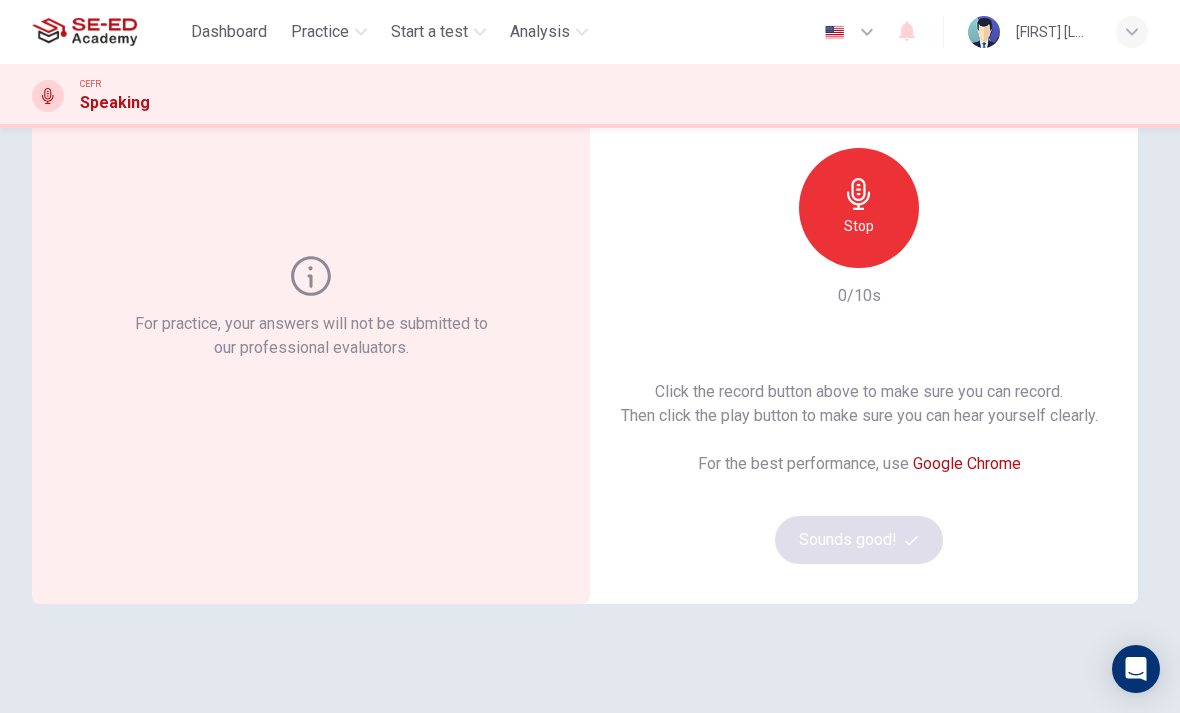 click on "Stop" at bounding box center [859, 208] 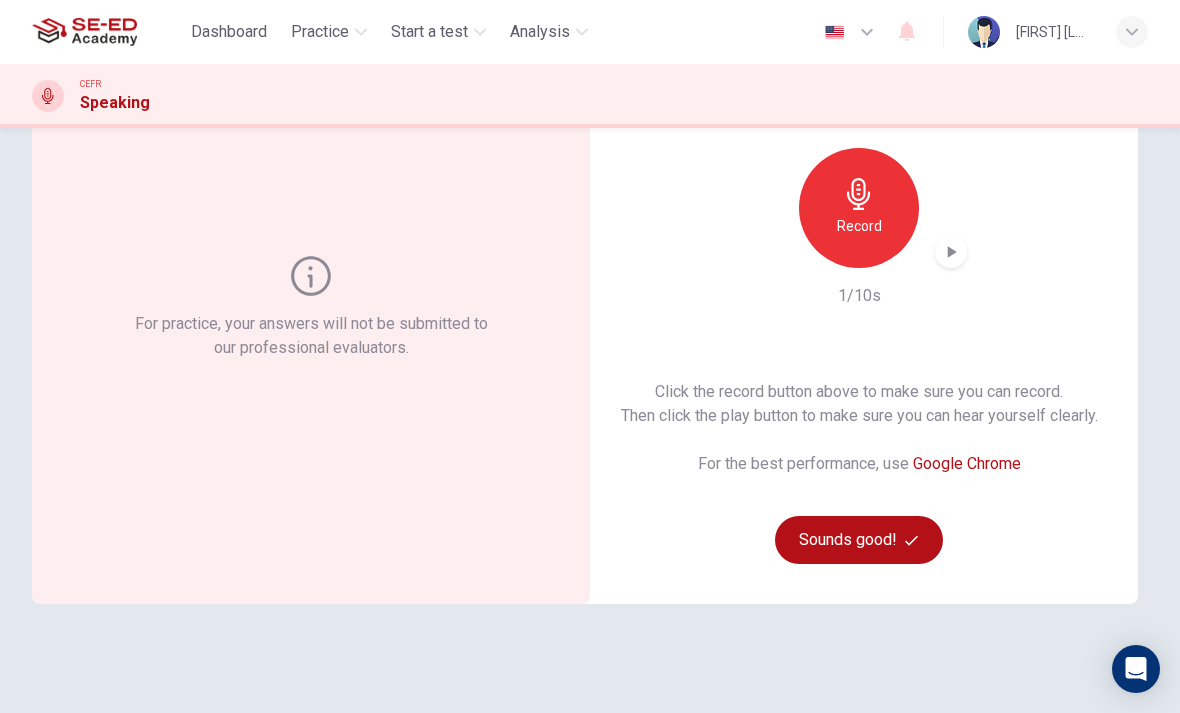 click on "Sounds good!" at bounding box center (859, 540) 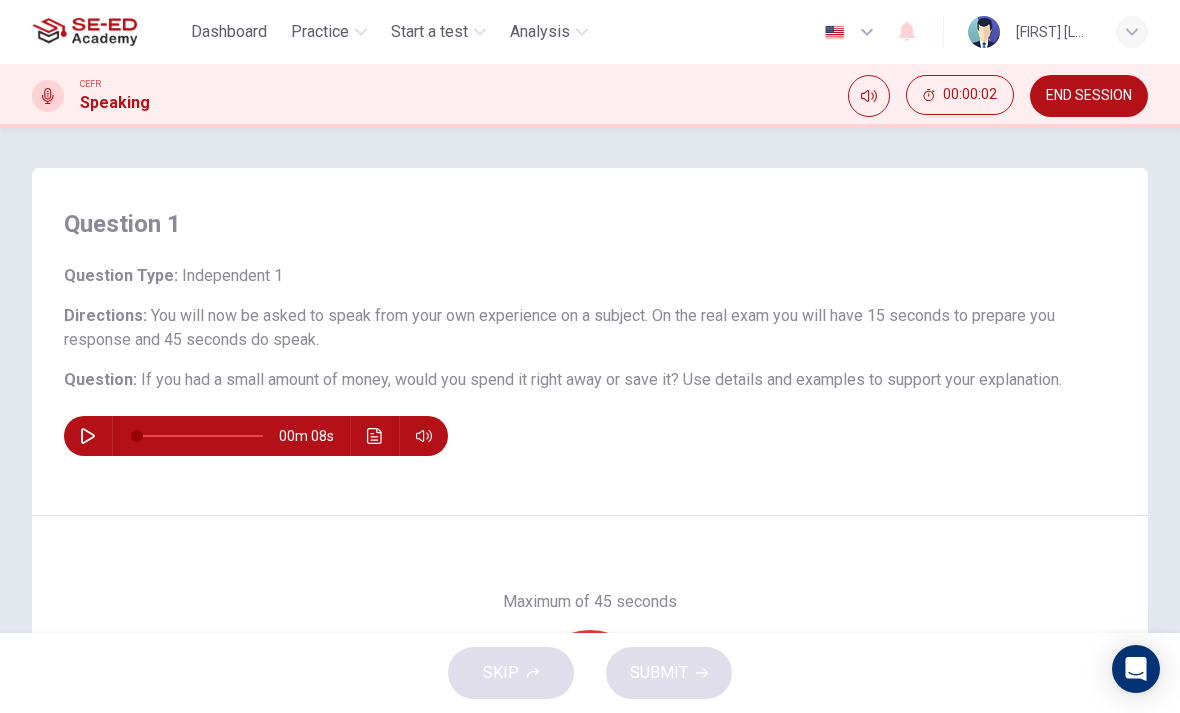 scroll, scrollTop: 0, scrollLeft: 0, axis: both 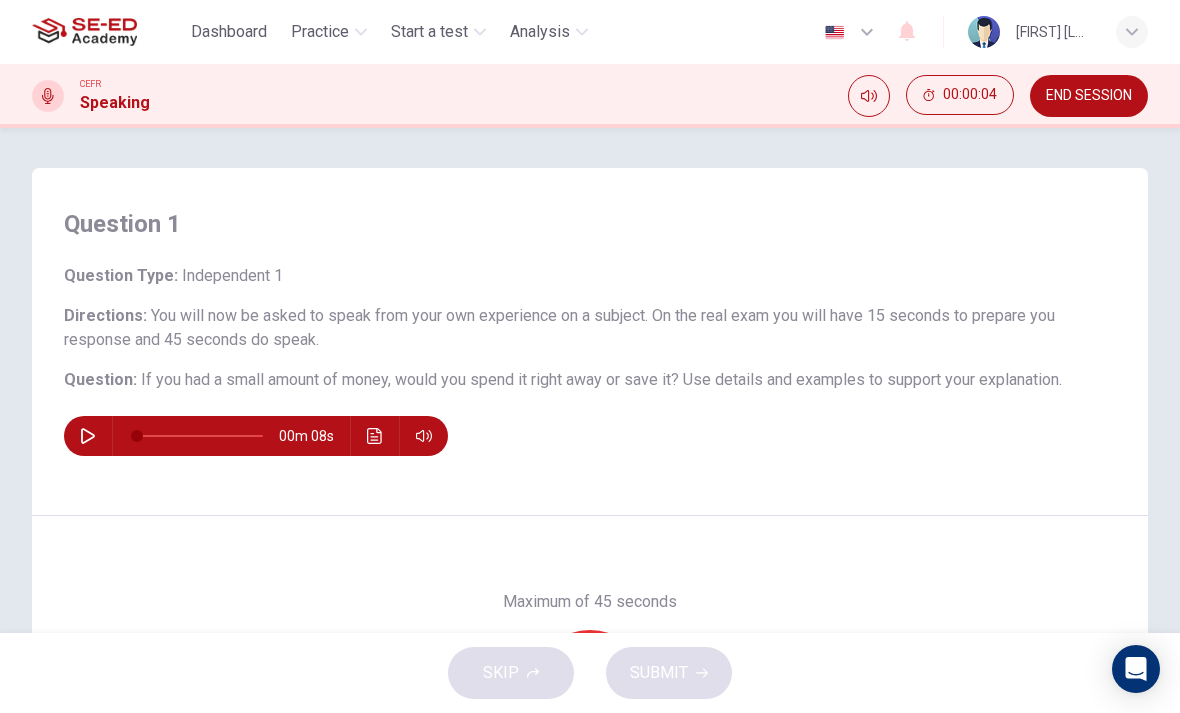 click on "Practice" at bounding box center (320, 32) 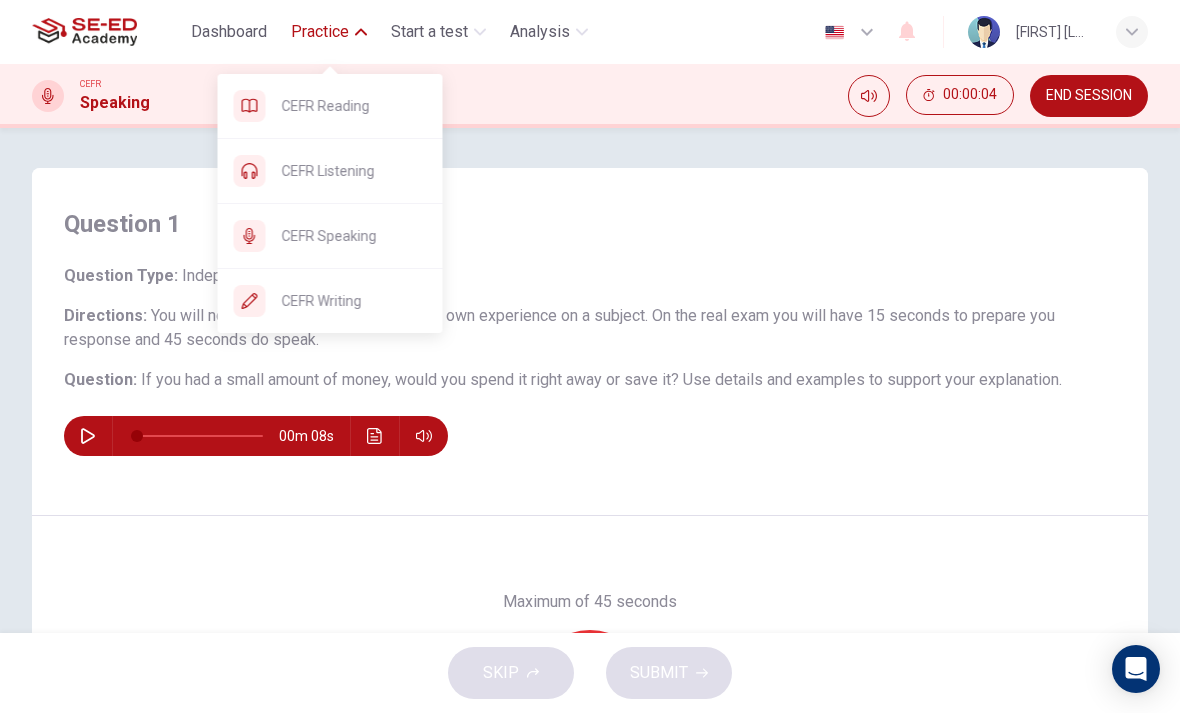 scroll, scrollTop: 0, scrollLeft: 0, axis: both 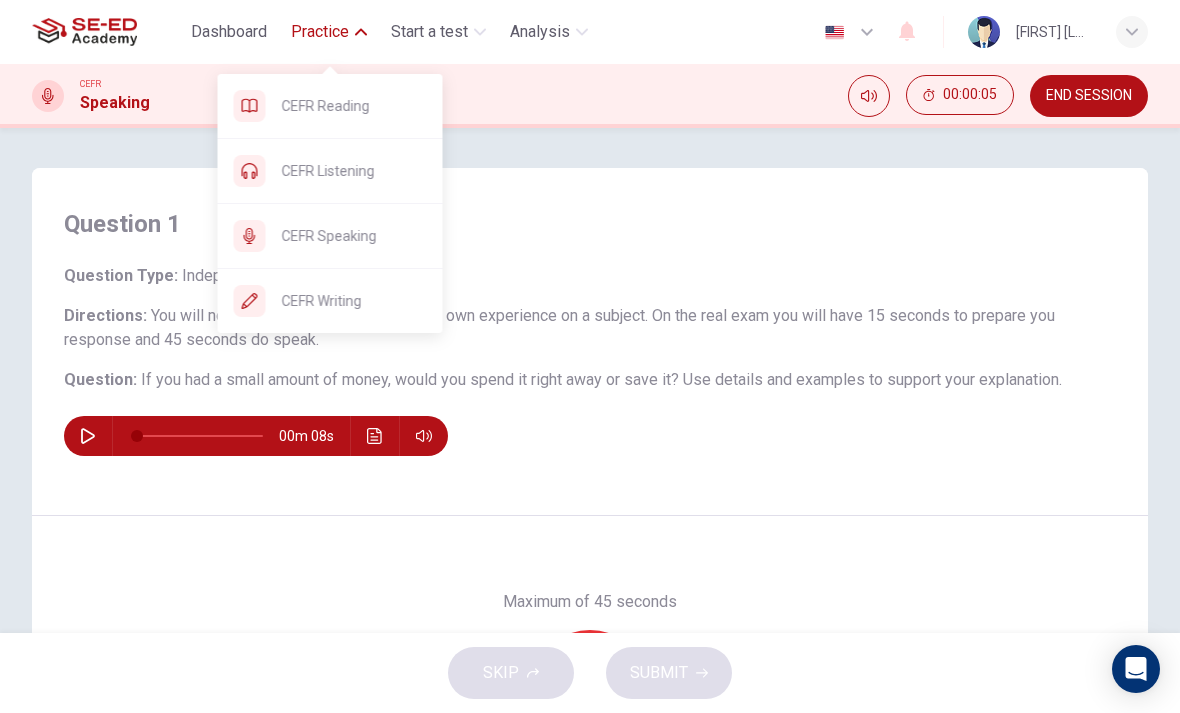 click on "CEFR Writing" at bounding box center [346, 106] 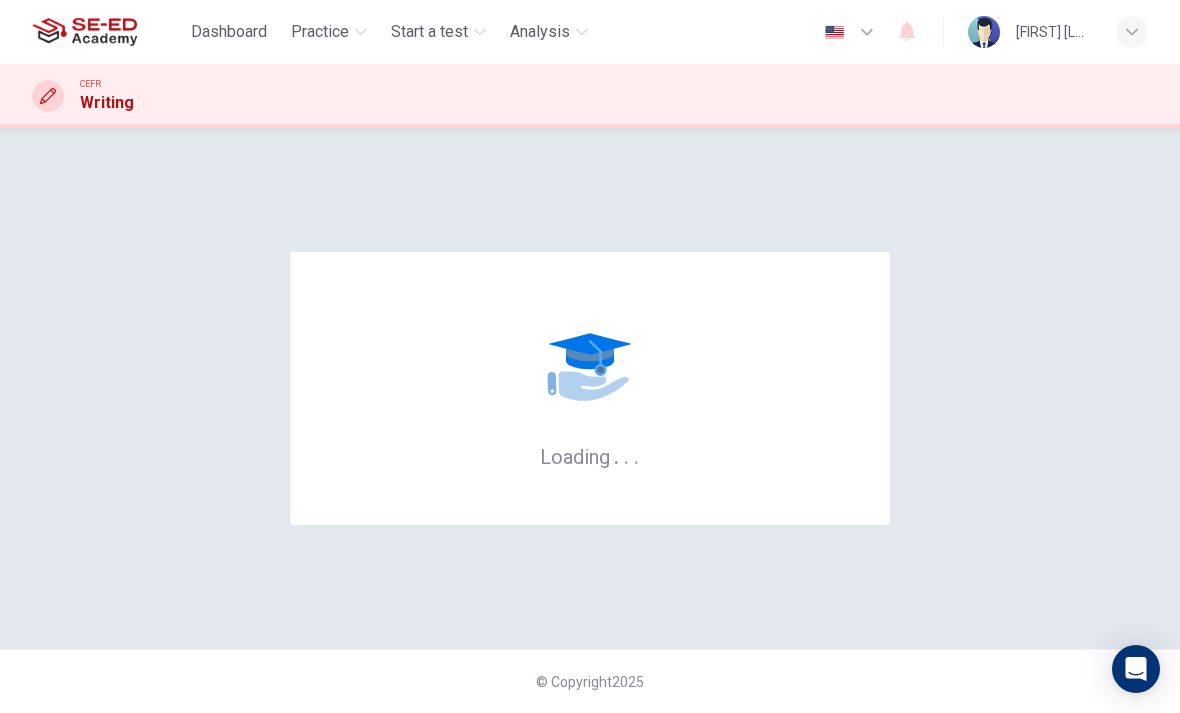 scroll, scrollTop: 0, scrollLeft: 0, axis: both 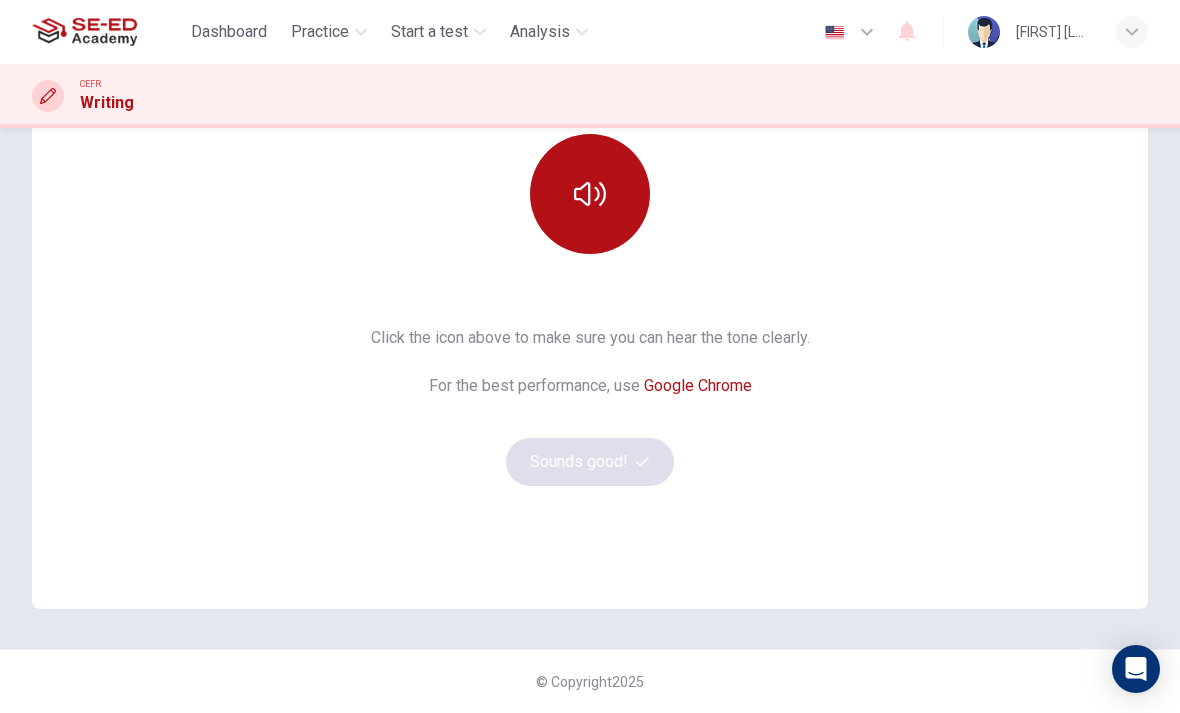click at bounding box center (590, 194) 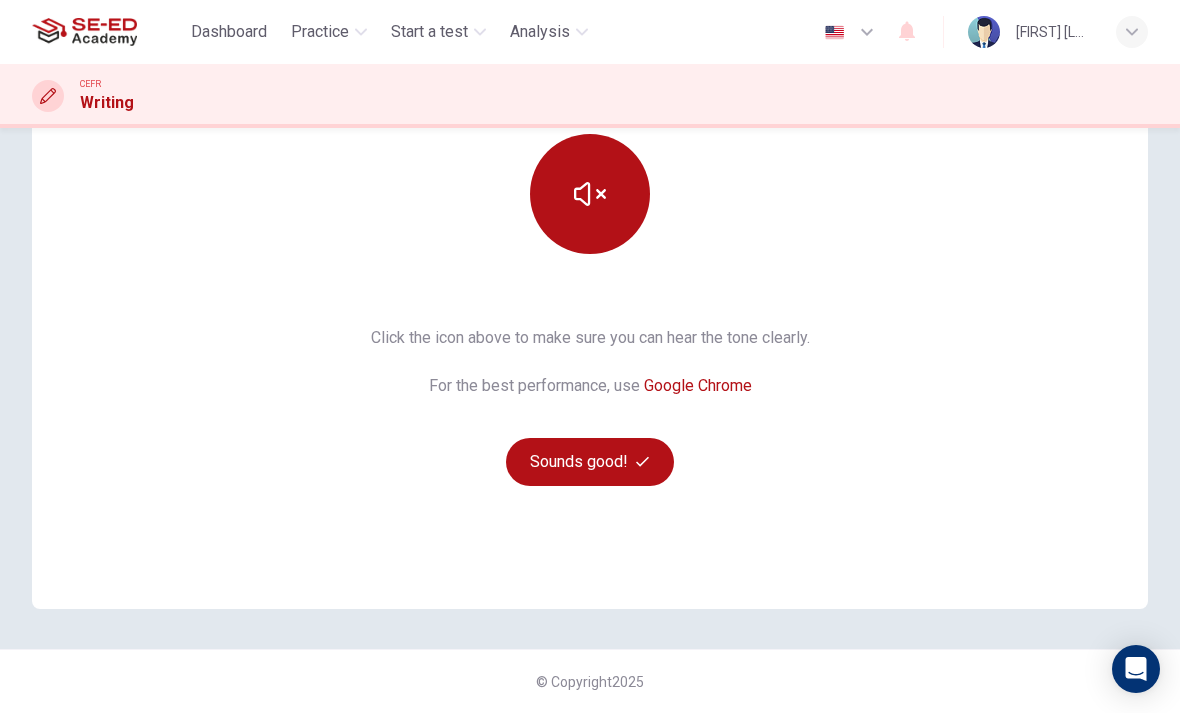 click at bounding box center [590, 194] 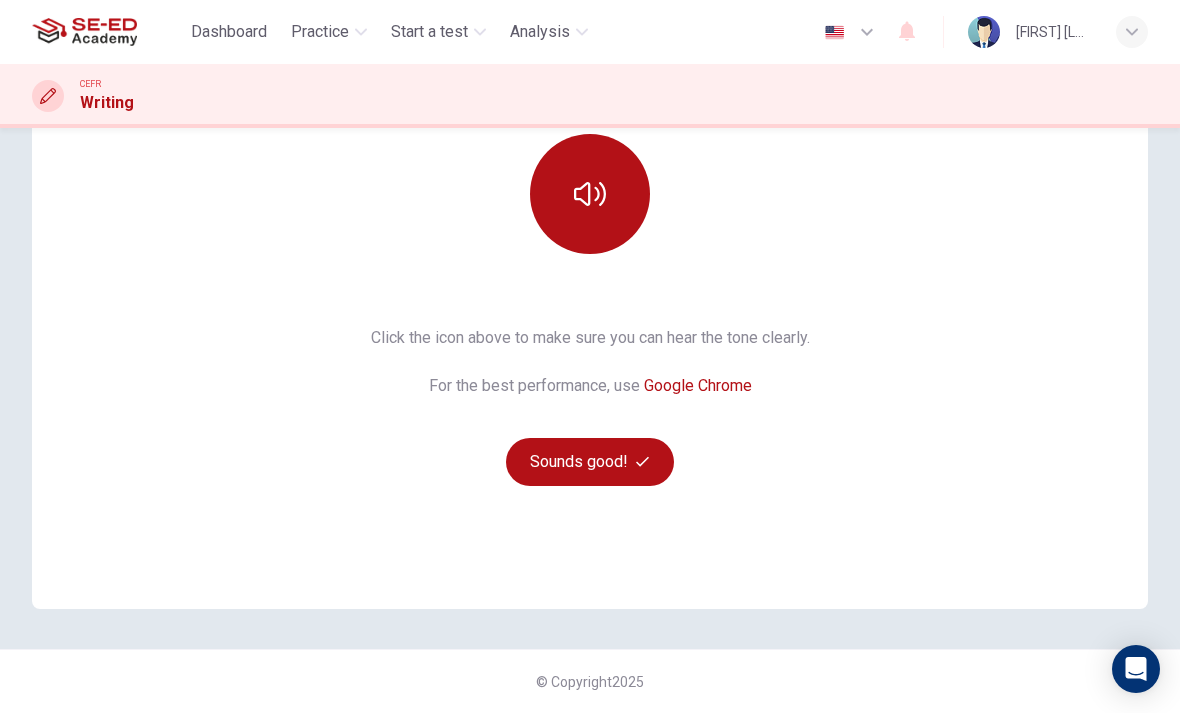 click on "Sounds good!" at bounding box center (590, 462) 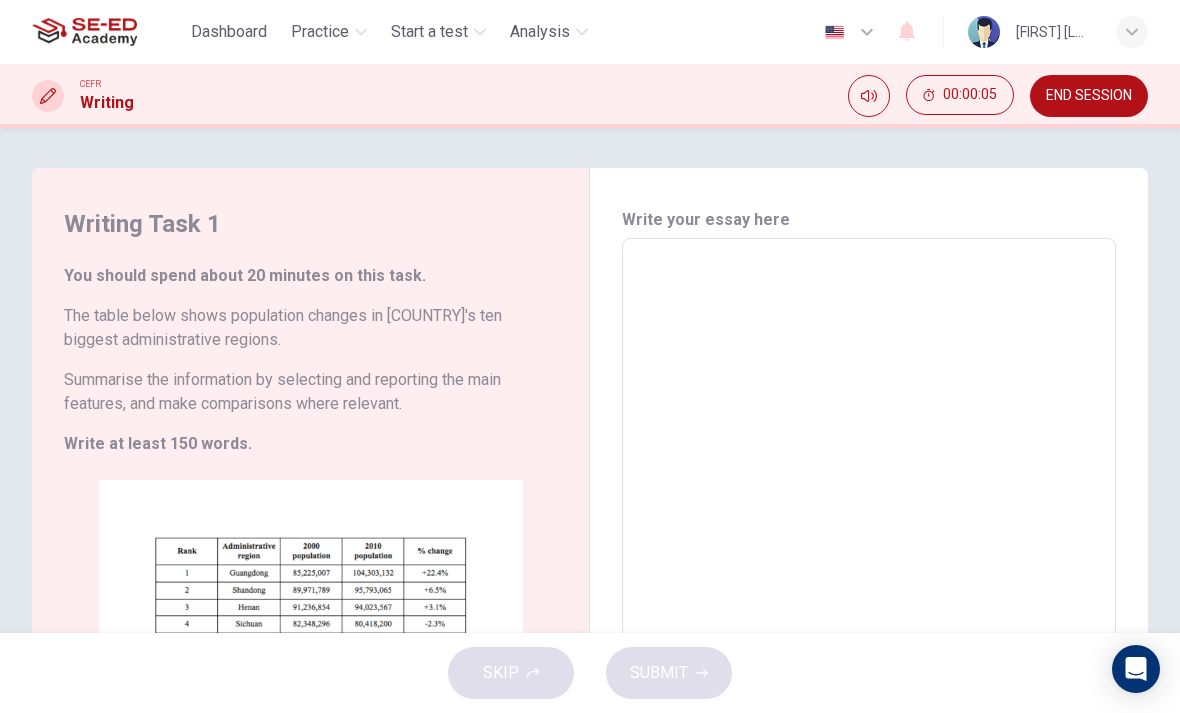 scroll, scrollTop: 0, scrollLeft: 0, axis: both 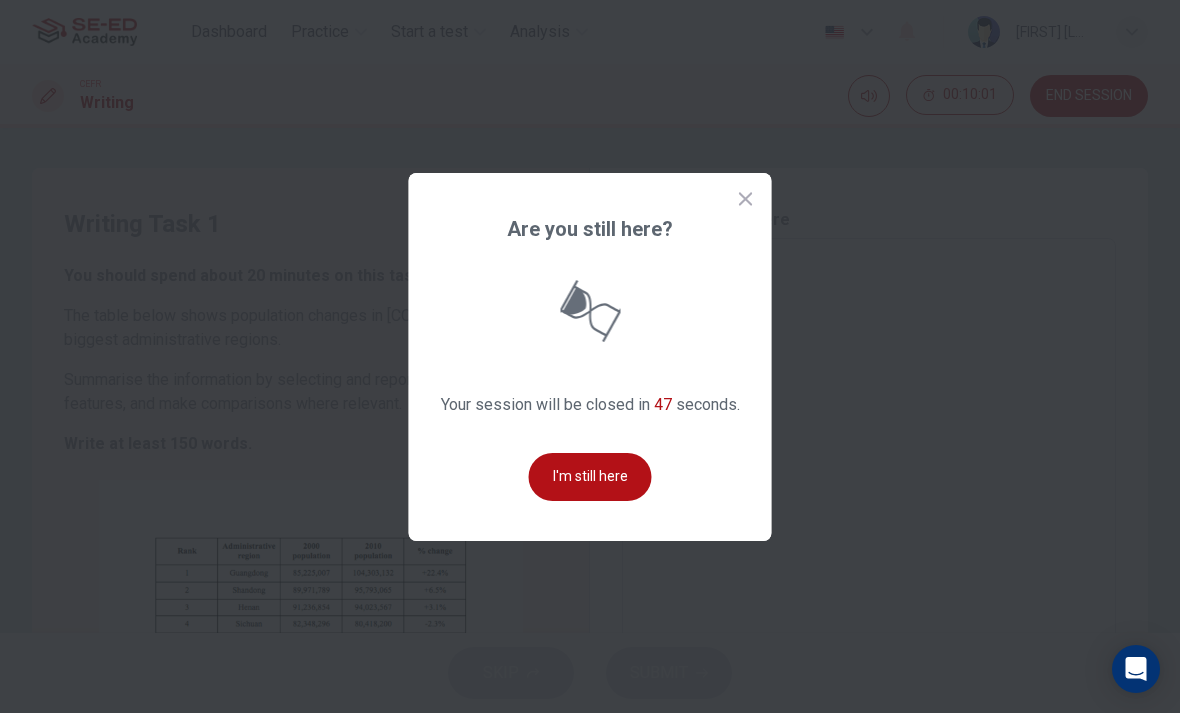 click at bounding box center (746, 199) 